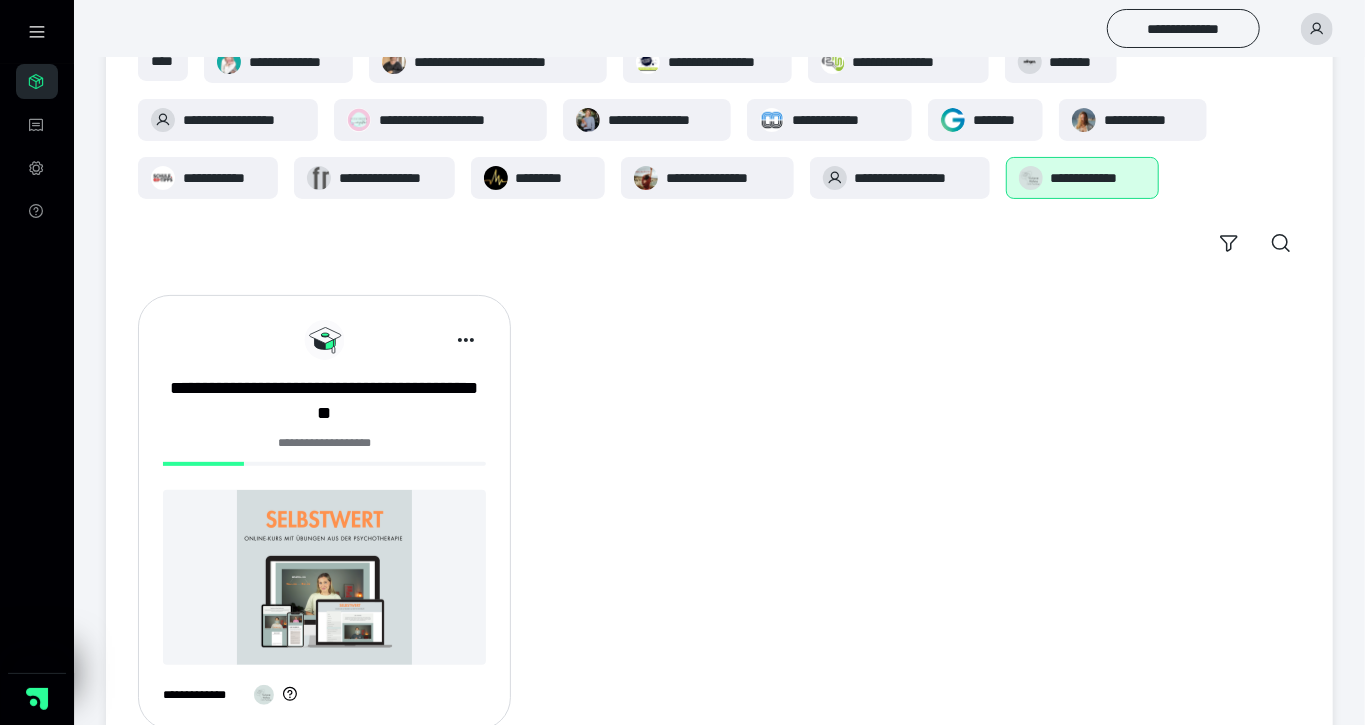 scroll, scrollTop: 138, scrollLeft: 0, axis: vertical 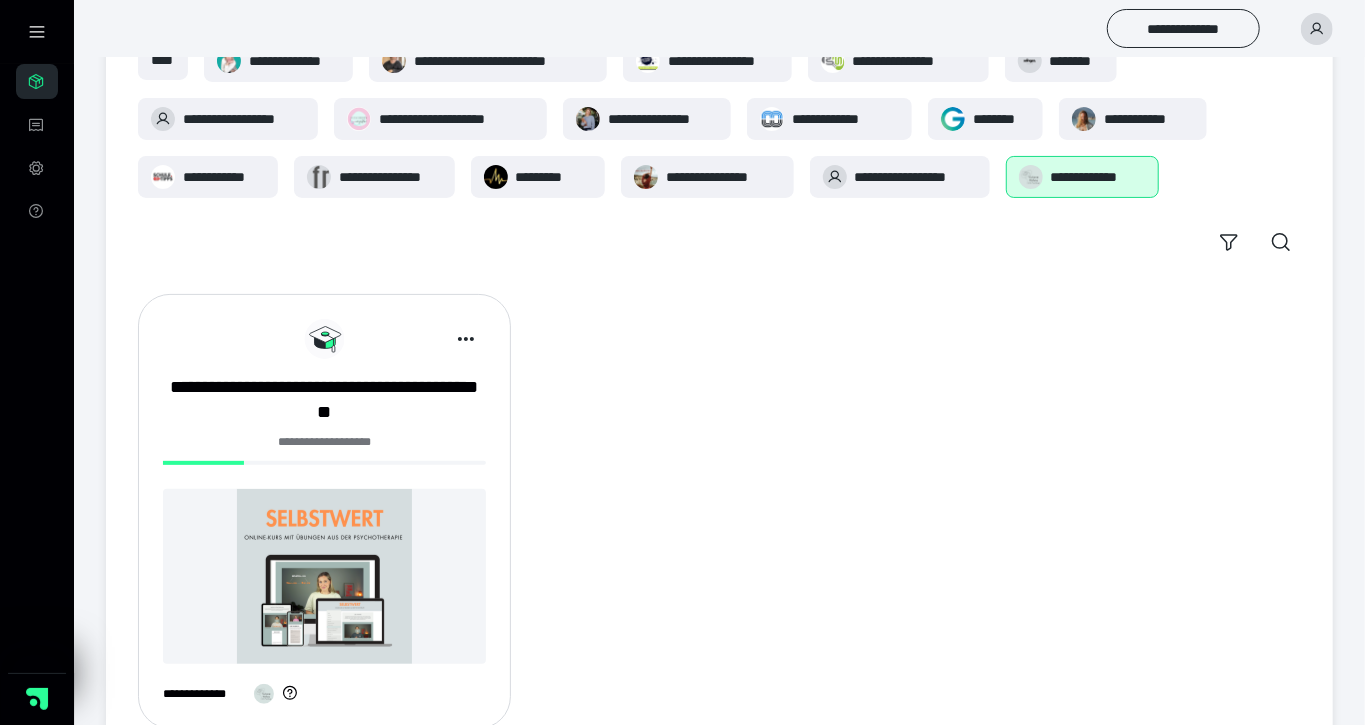 click at bounding box center [324, 576] 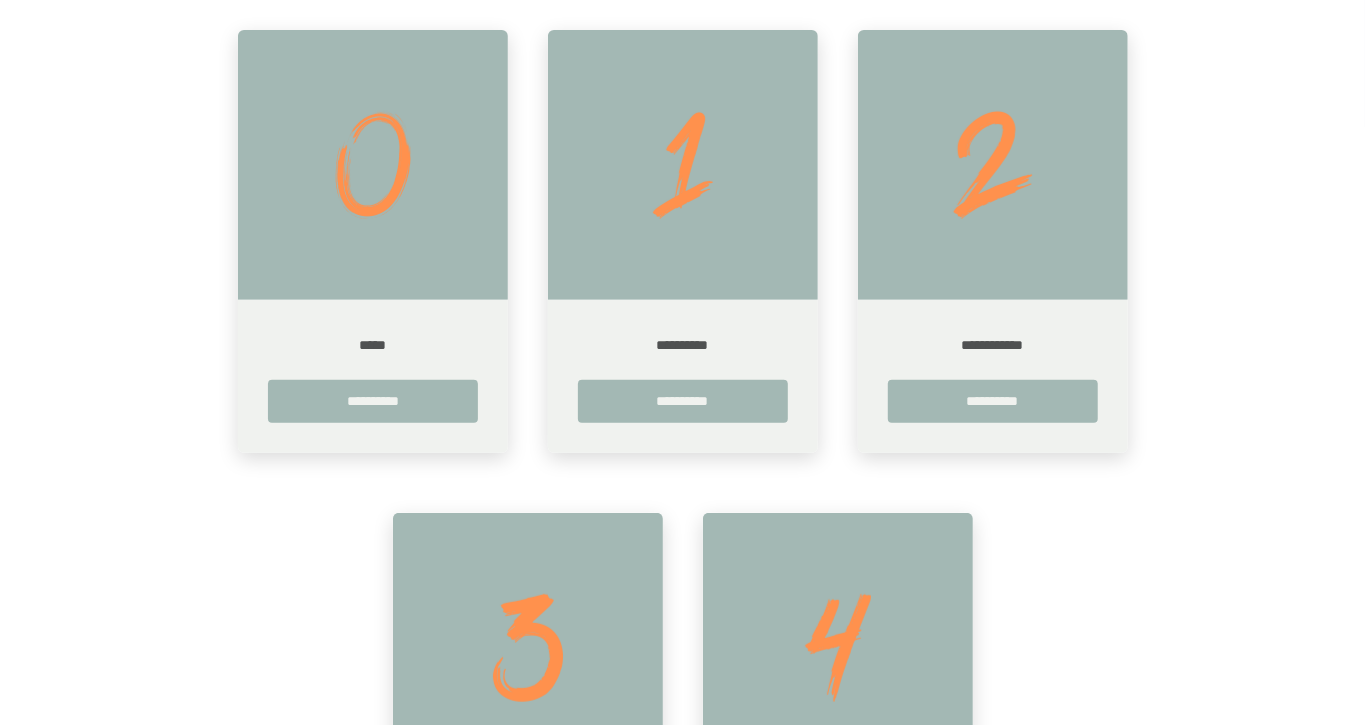 scroll, scrollTop: 393, scrollLeft: 0, axis: vertical 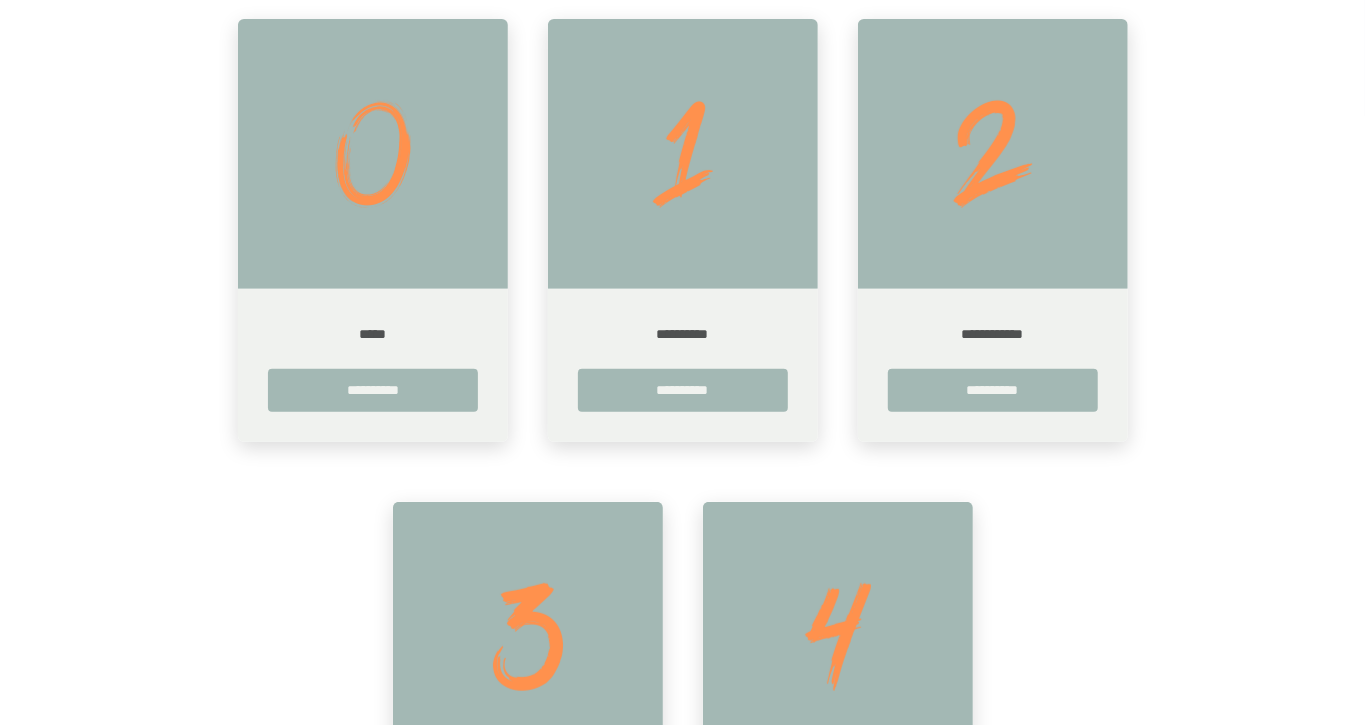 click on "*****" at bounding box center [373, 334] 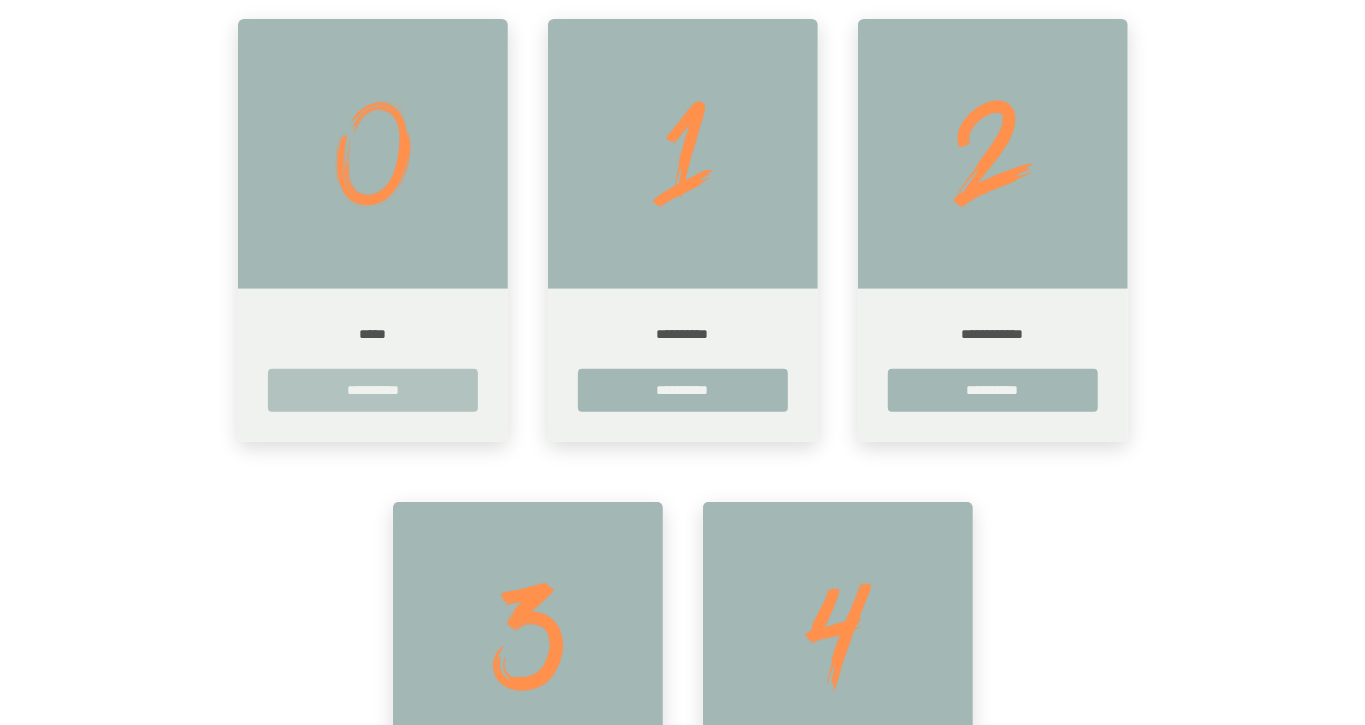 click on "**********" at bounding box center [373, 390] 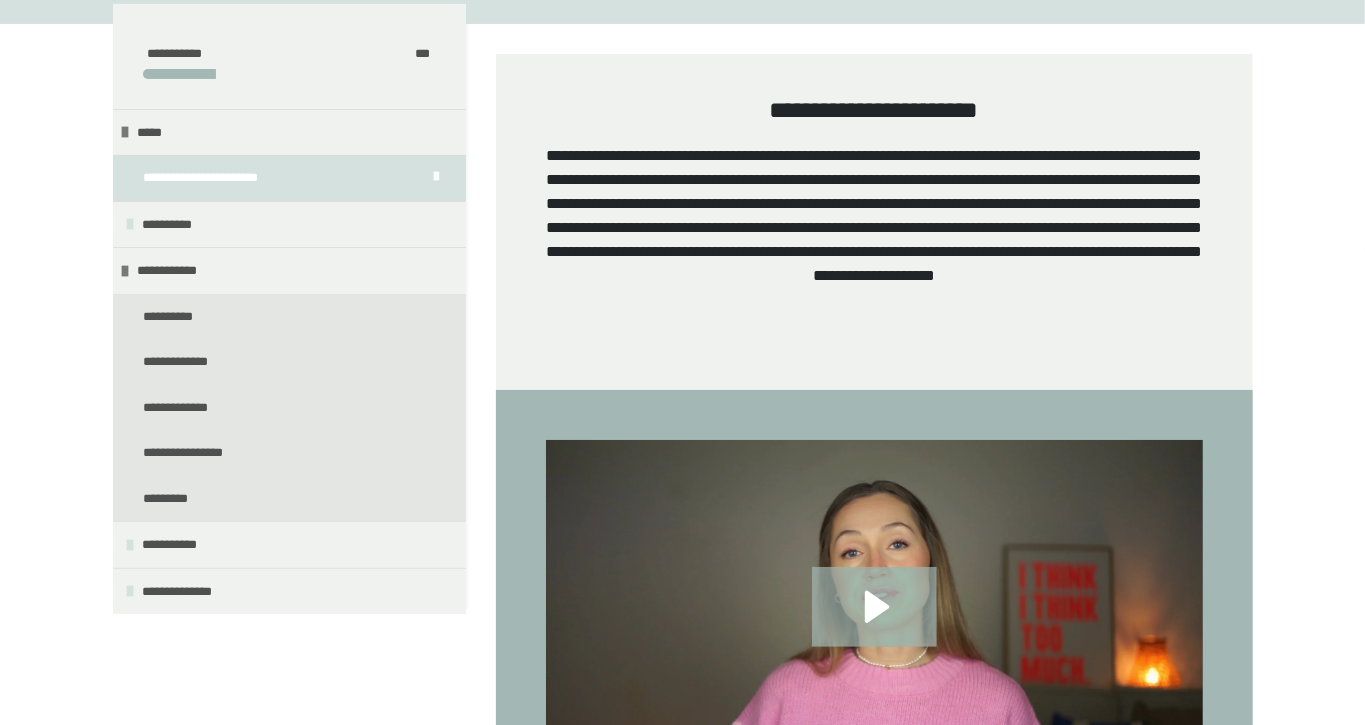 scroll, scrollTop: 274, scrollLeft: 0, axis: vertical 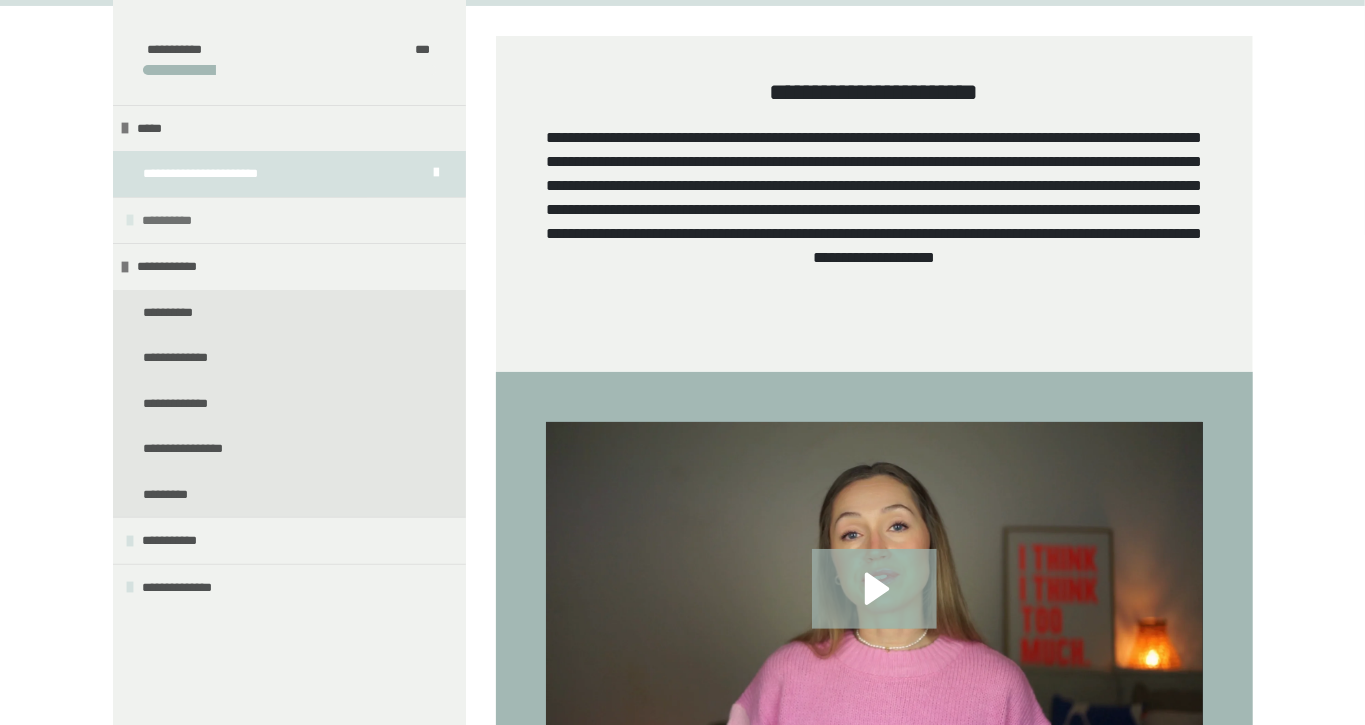 click on "**********" at bounding box center (177, 221) 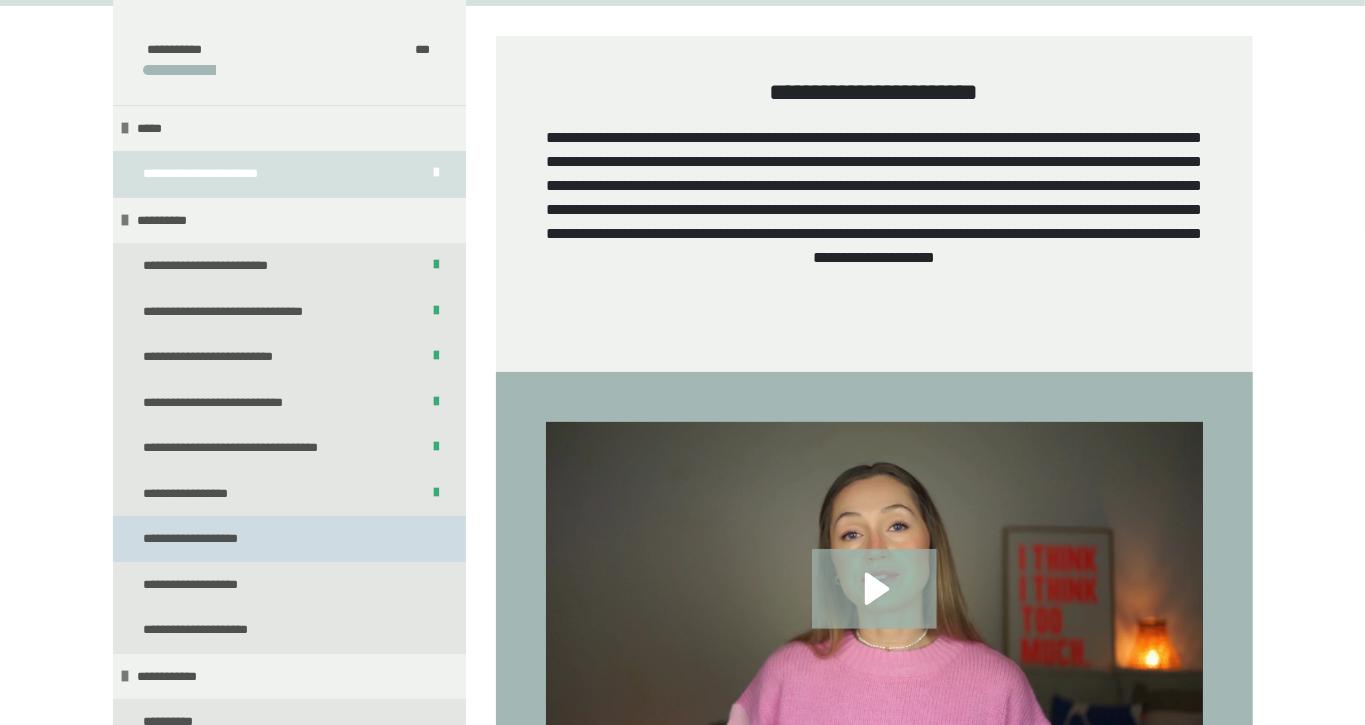 click on "**********" at bounding box center (289, 539) 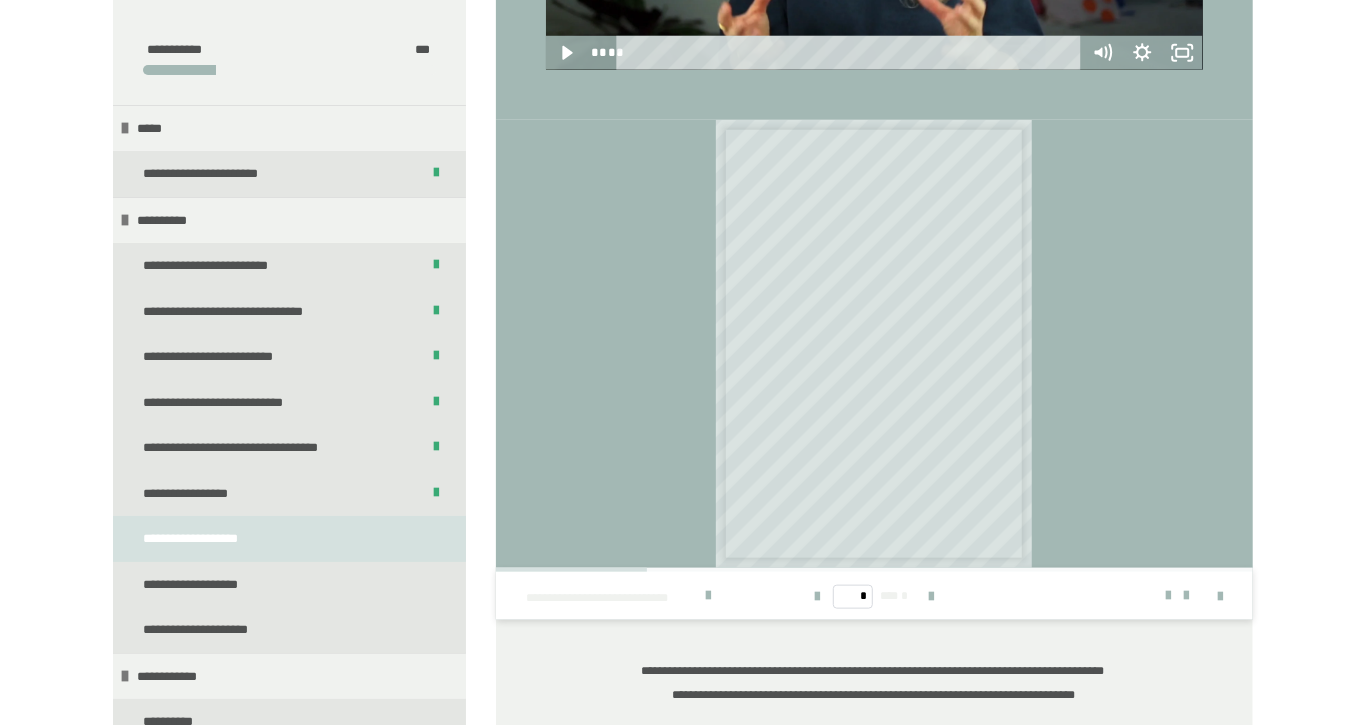 scroll, scrollTop: 999, scrollLeft: 0, axis: vertical 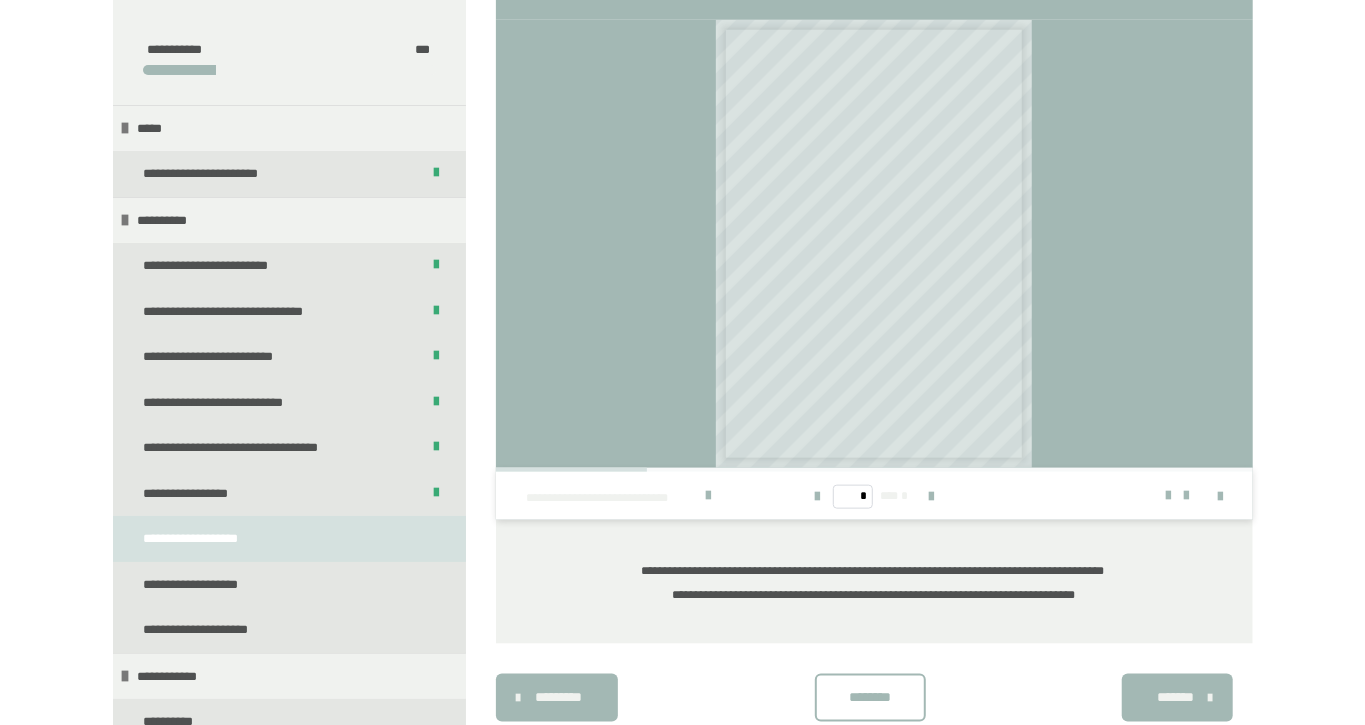 click on "********" at bounding box center [870, 697] 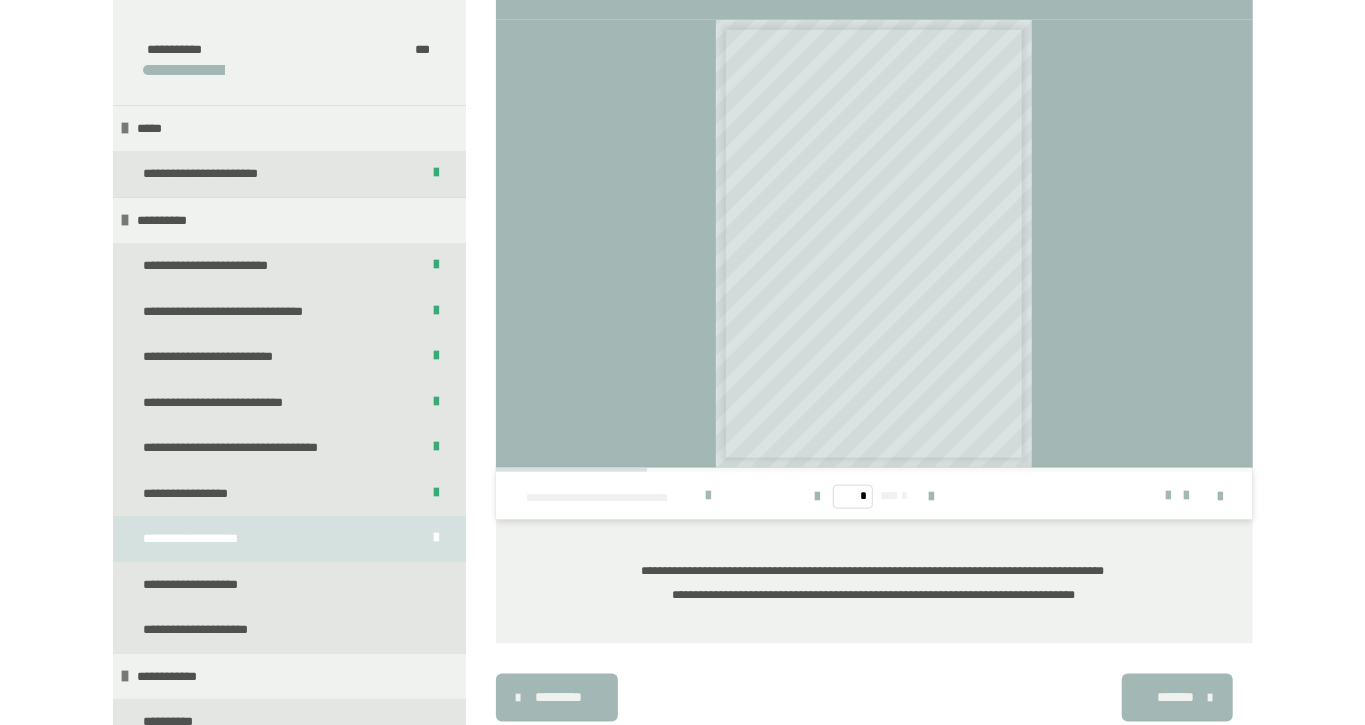 click on "*******" at bounding box center (1175, 697) 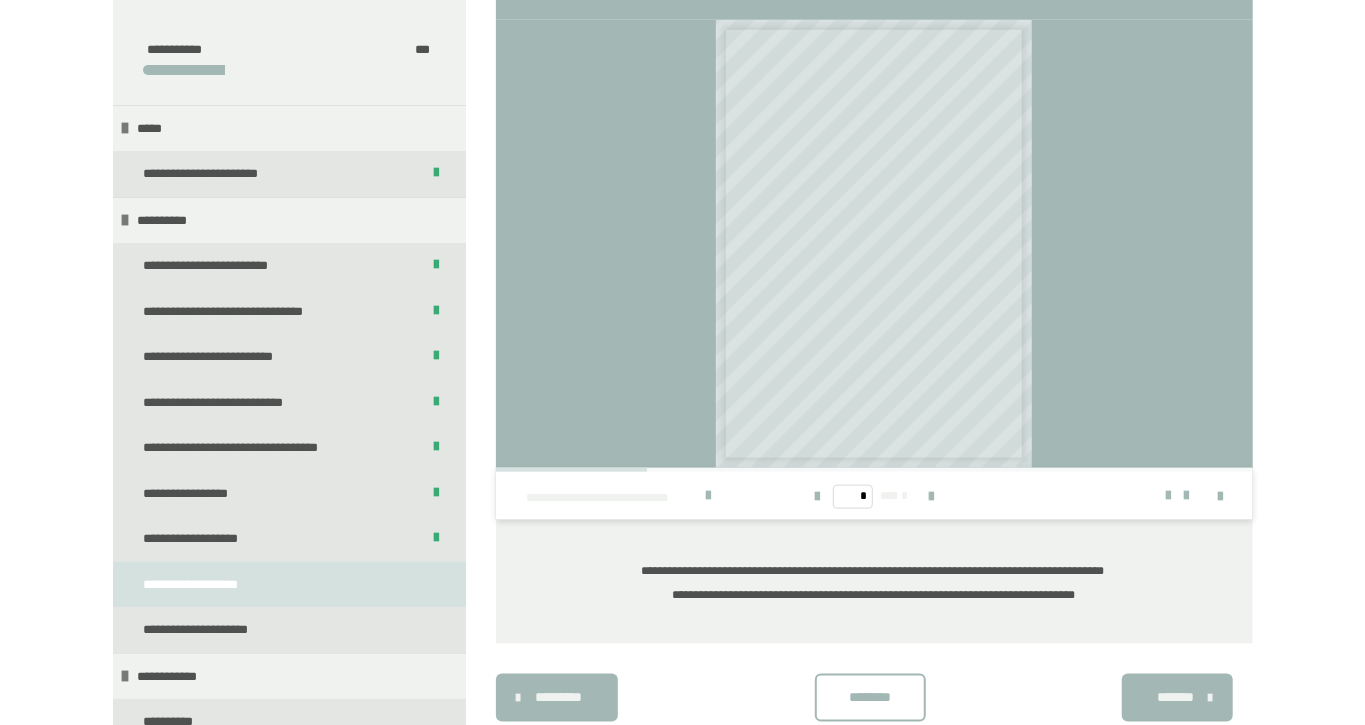 scroll, scrollTop: 396, scrollLeft: 0, axis: vertical 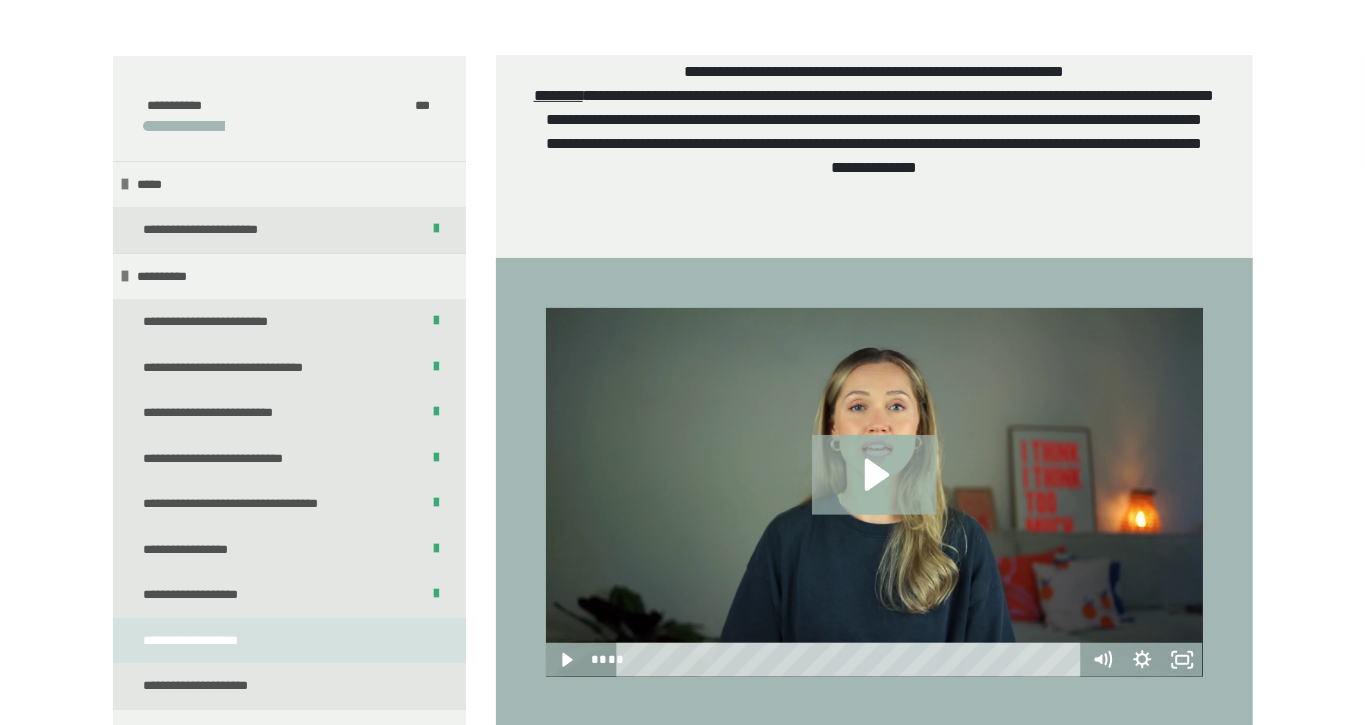 click 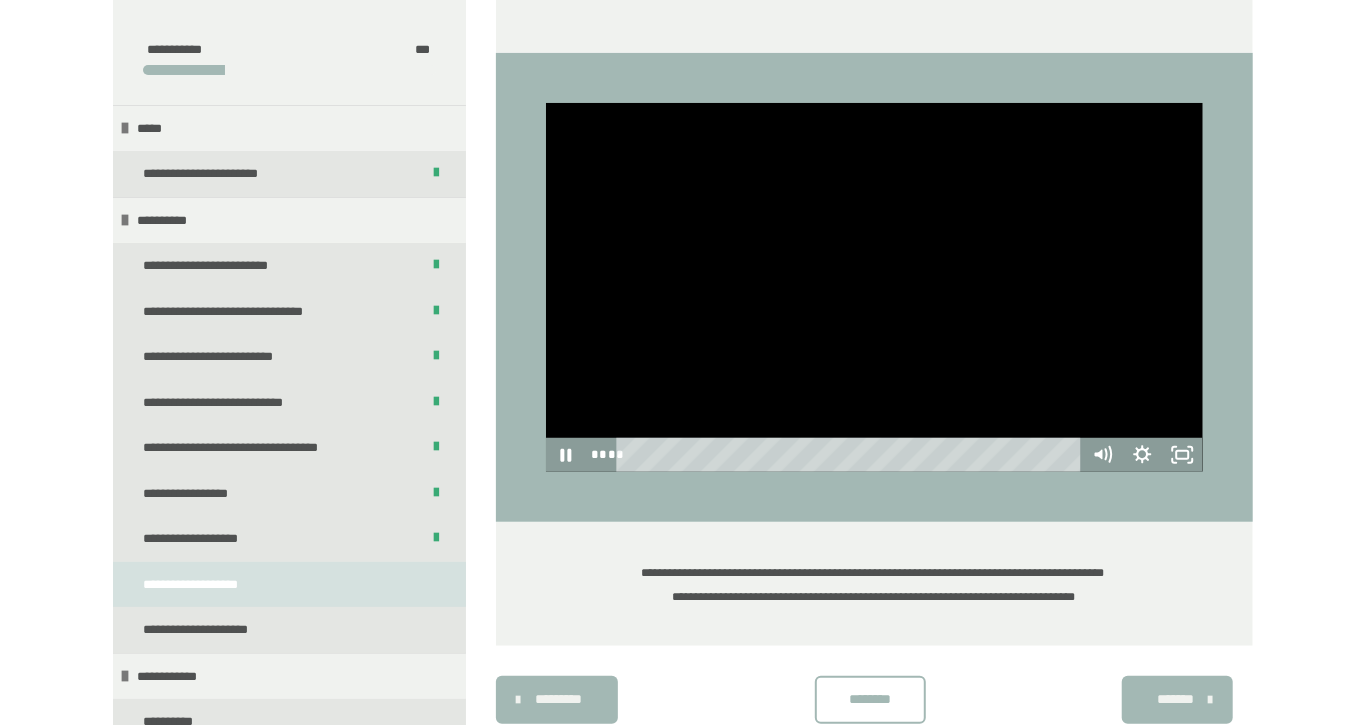 scroll, scrollTop: 547, scrollLeft: 0, axis: vertical 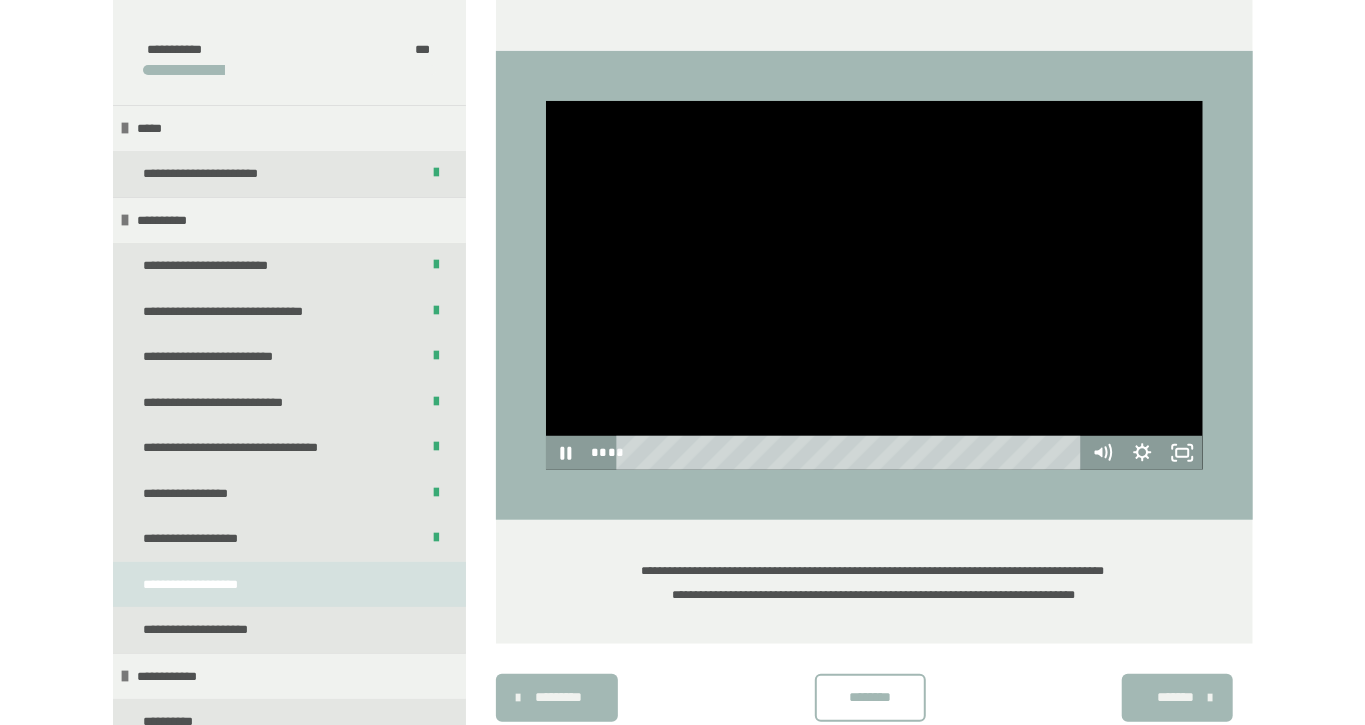 click 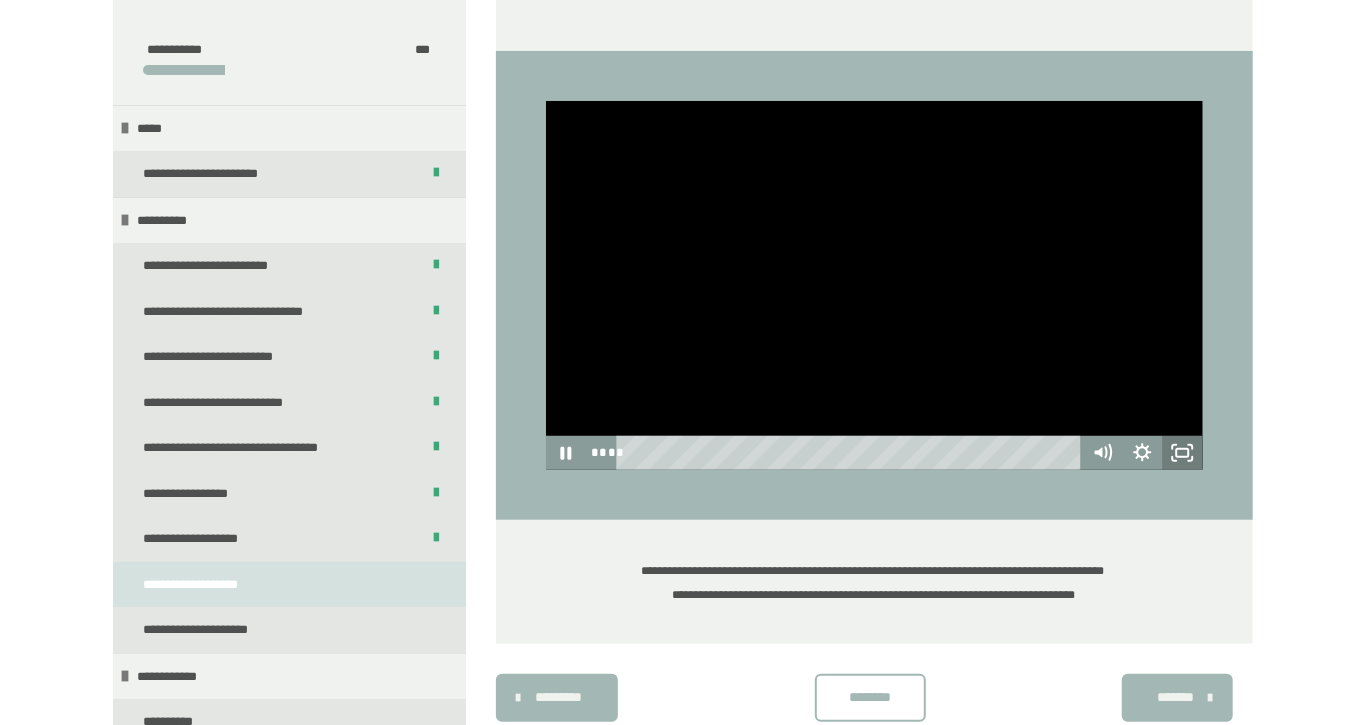 scroll, scrollTop: 475, scrollLeft: 0, axis: vertical 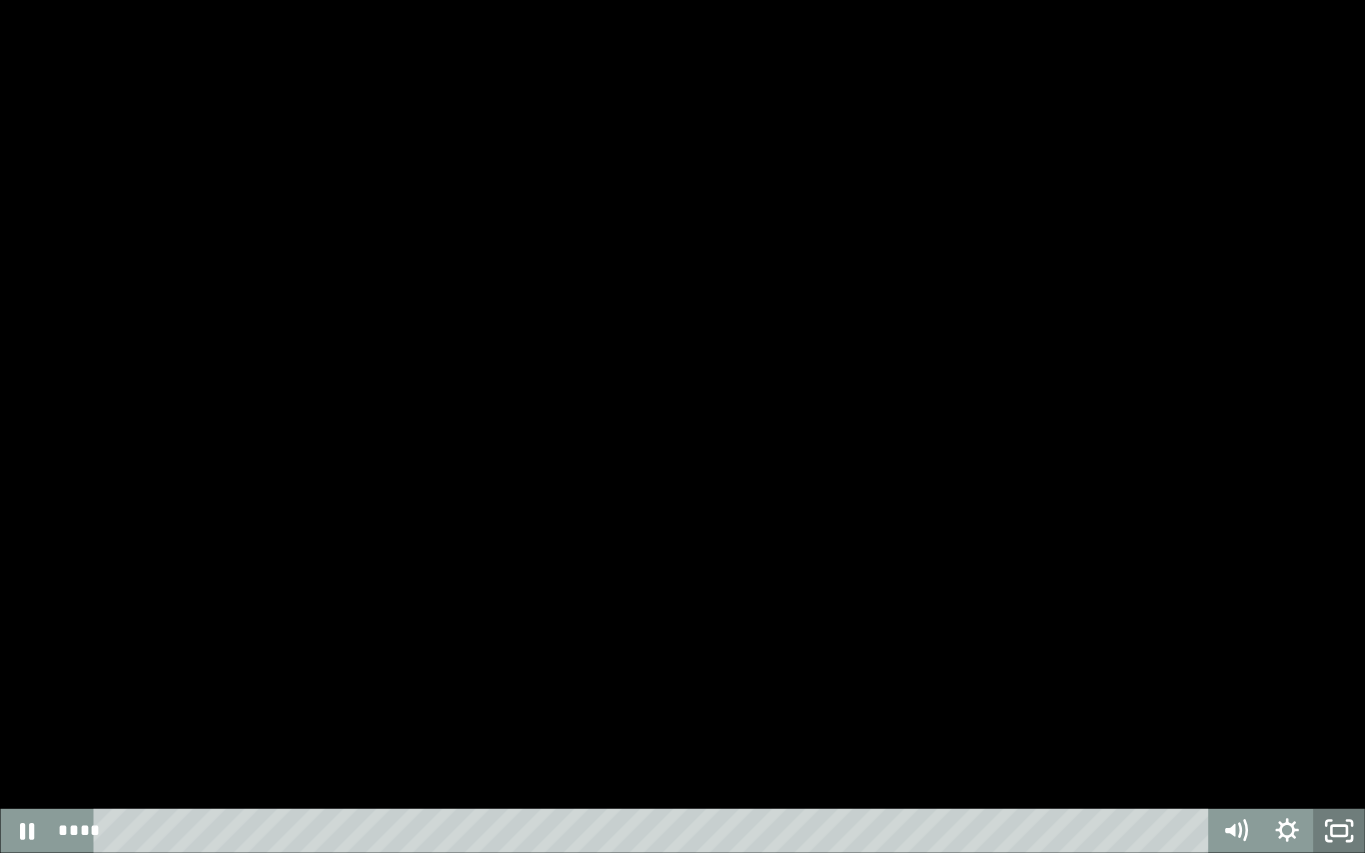 click 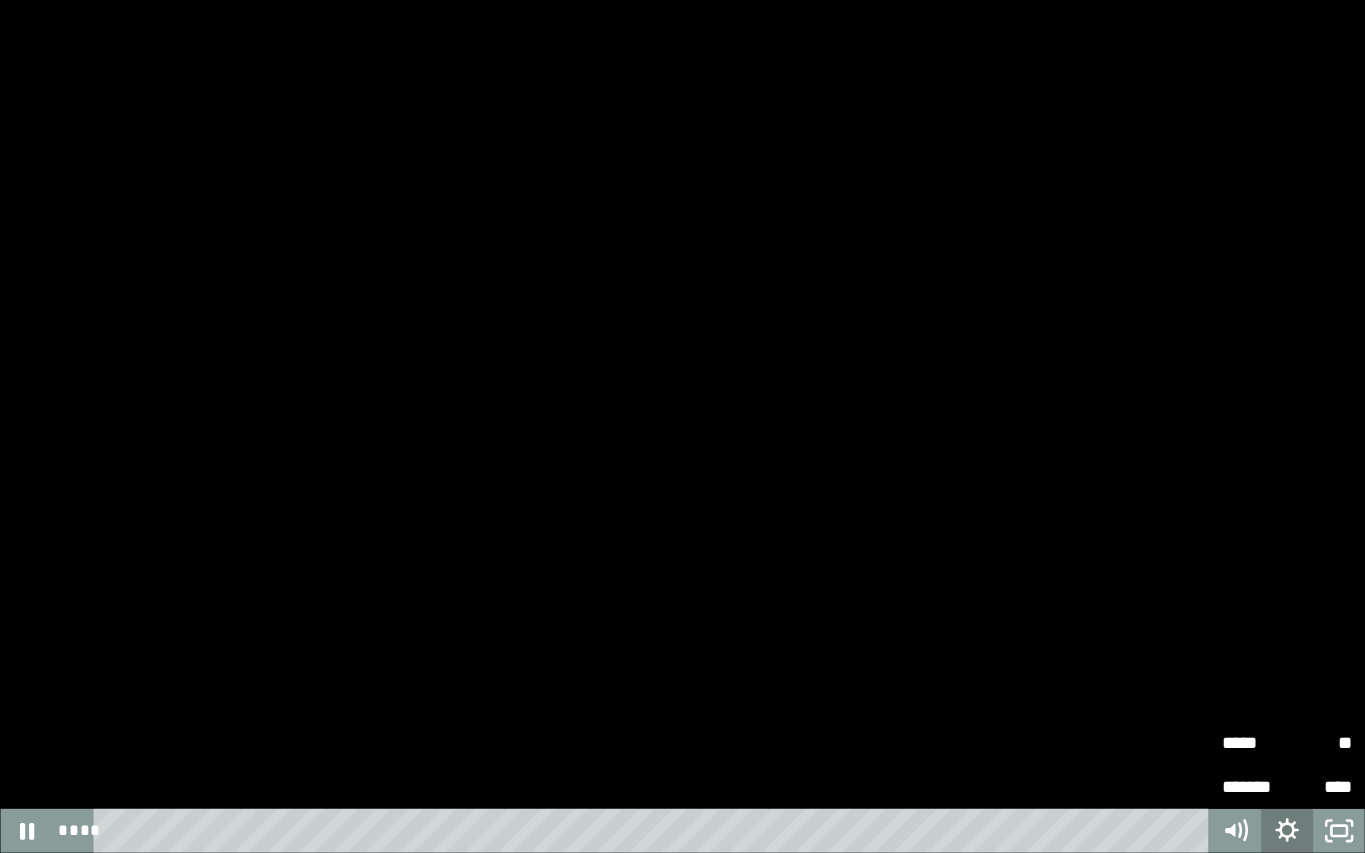click on "**" at bounding box center [1319, 743] 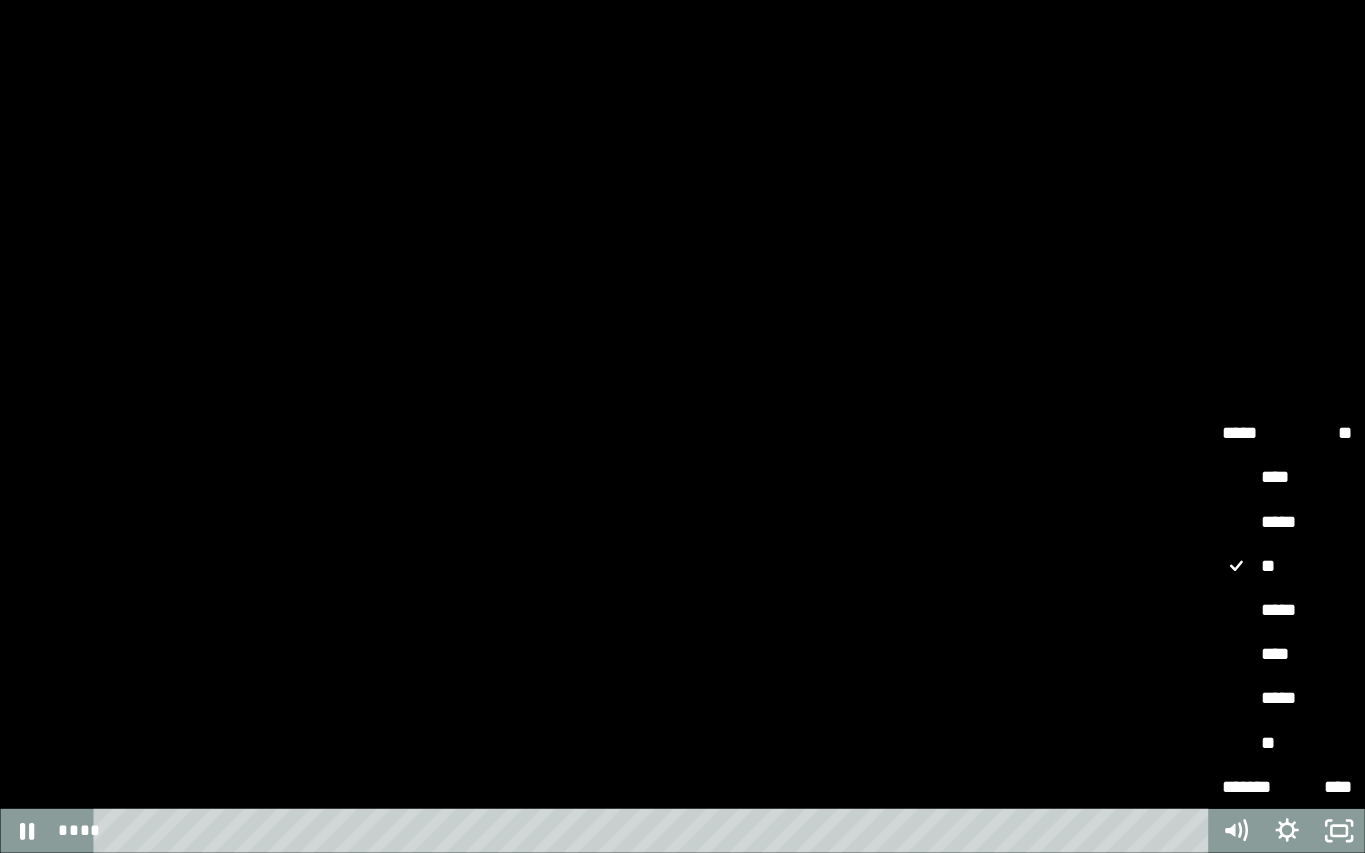 click on "****" at bounding box center [1287, 655] 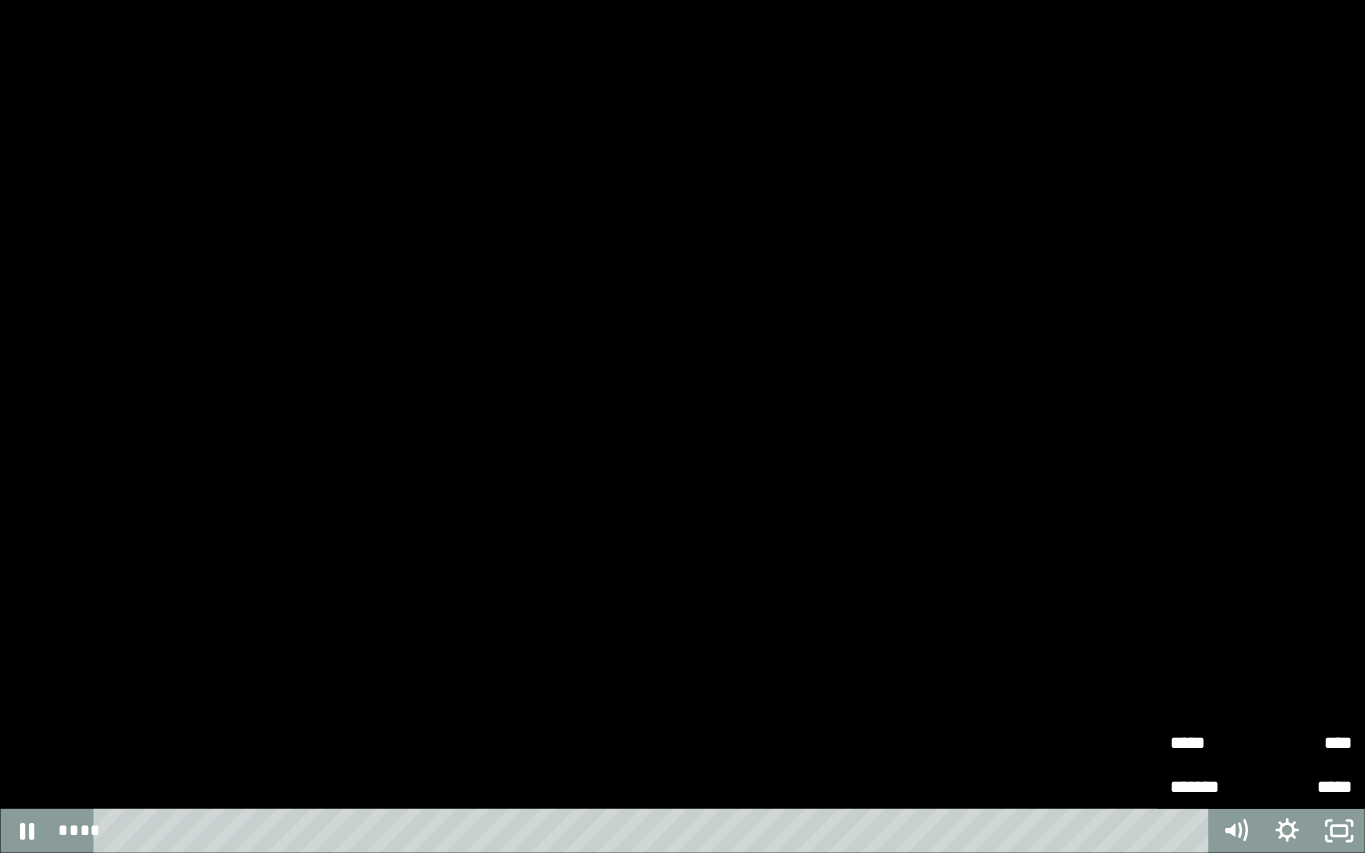 click at bounding box center [682, 426] 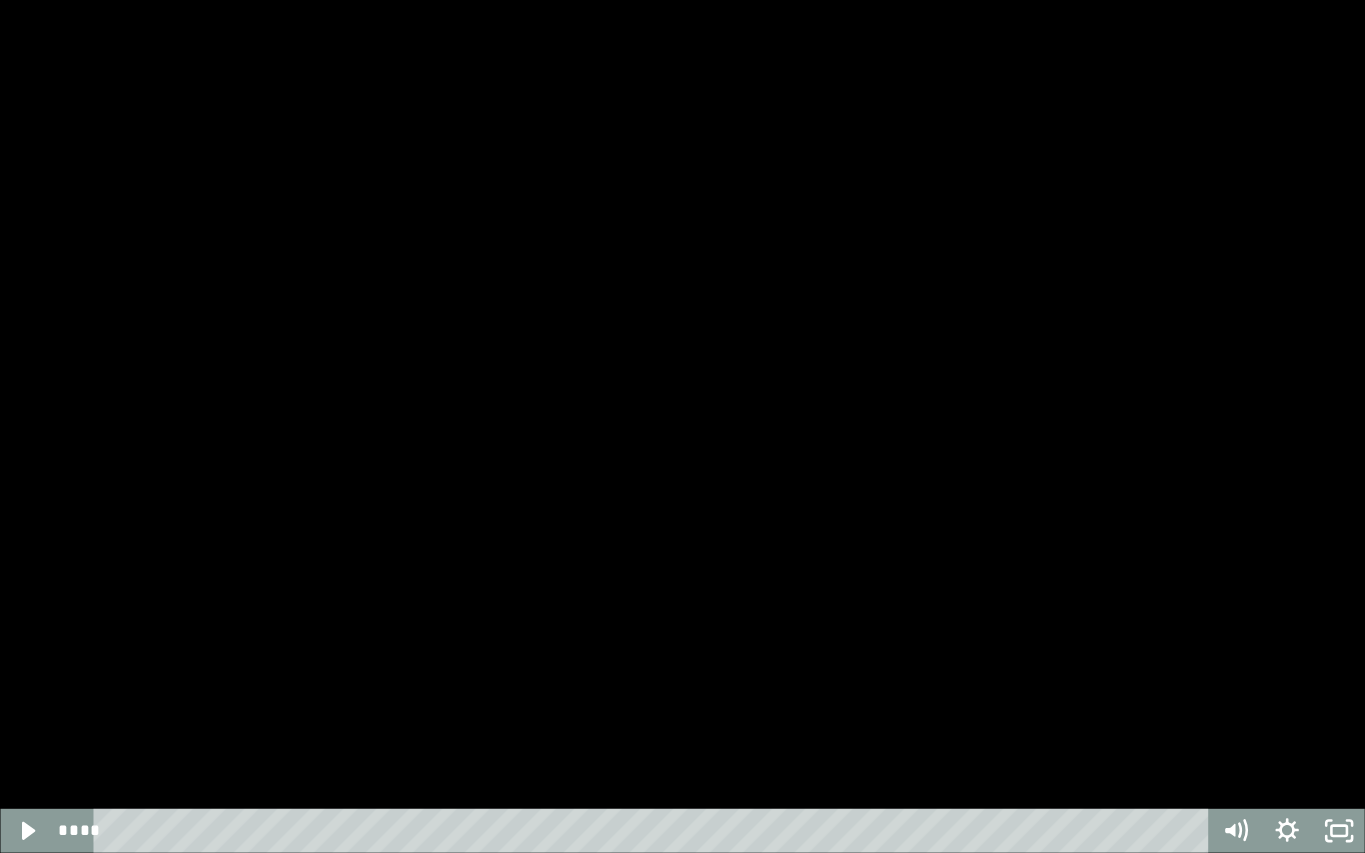 click at bounding box center [682, 426] 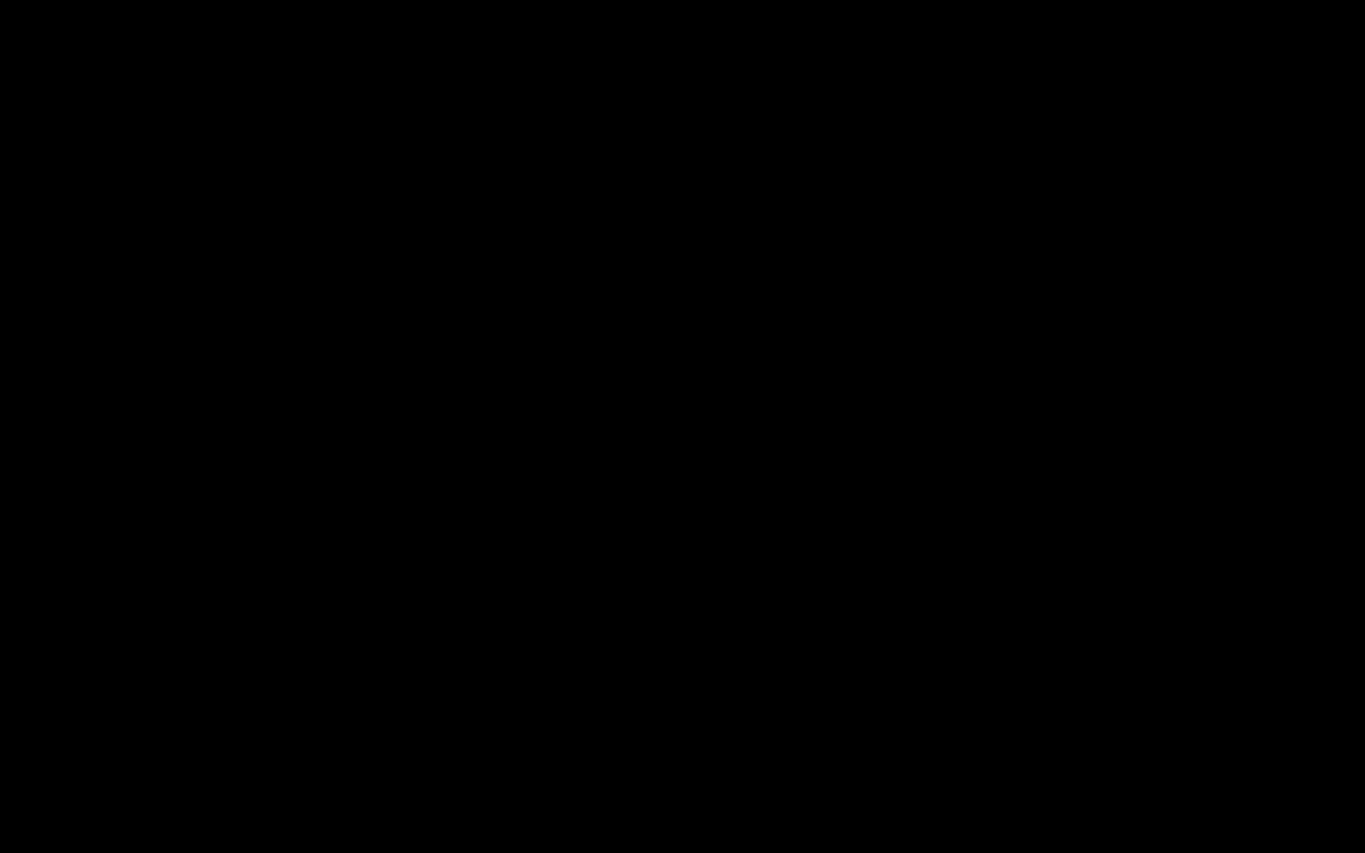 click at bounding box center (682, 426) 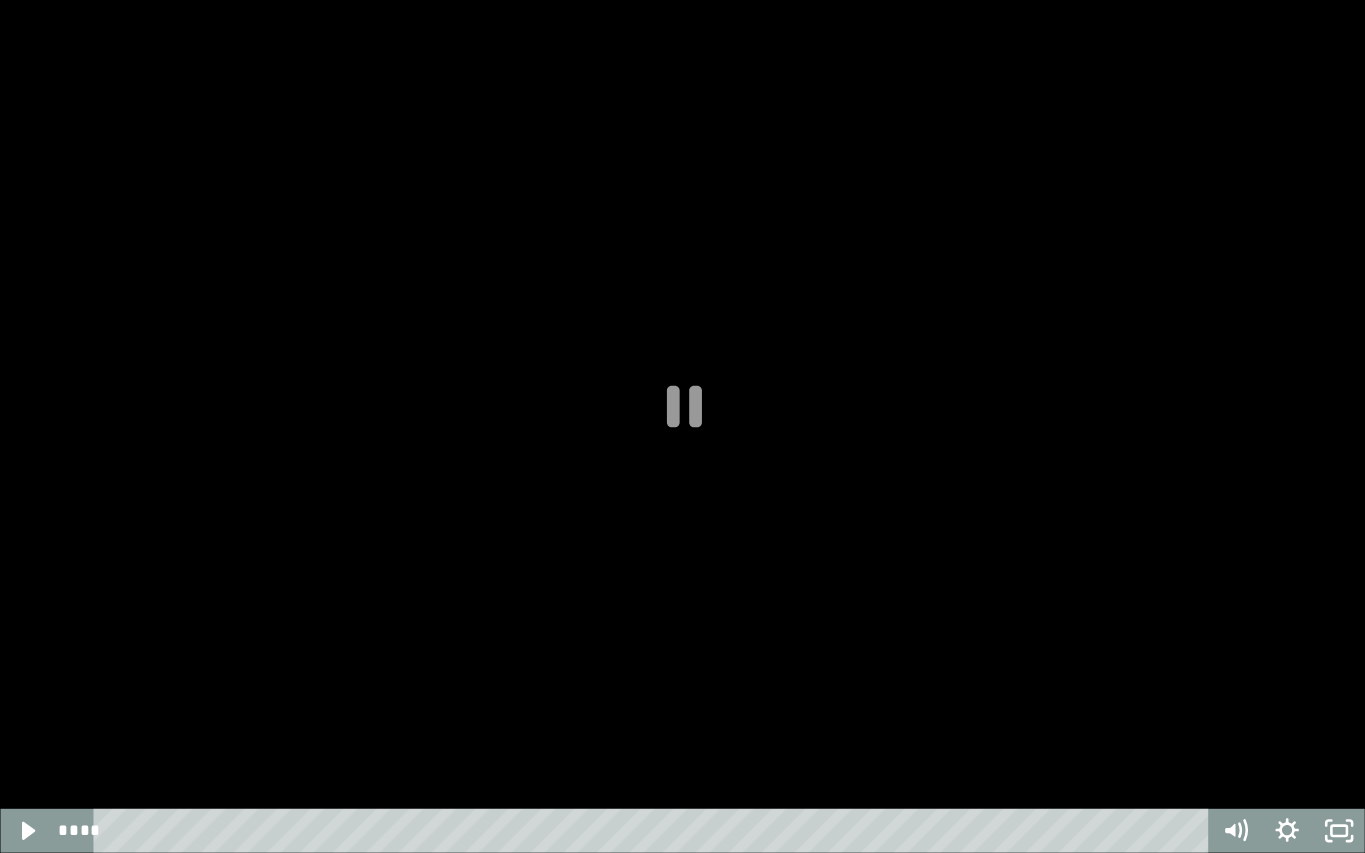 click at bounding box center [682, 426] 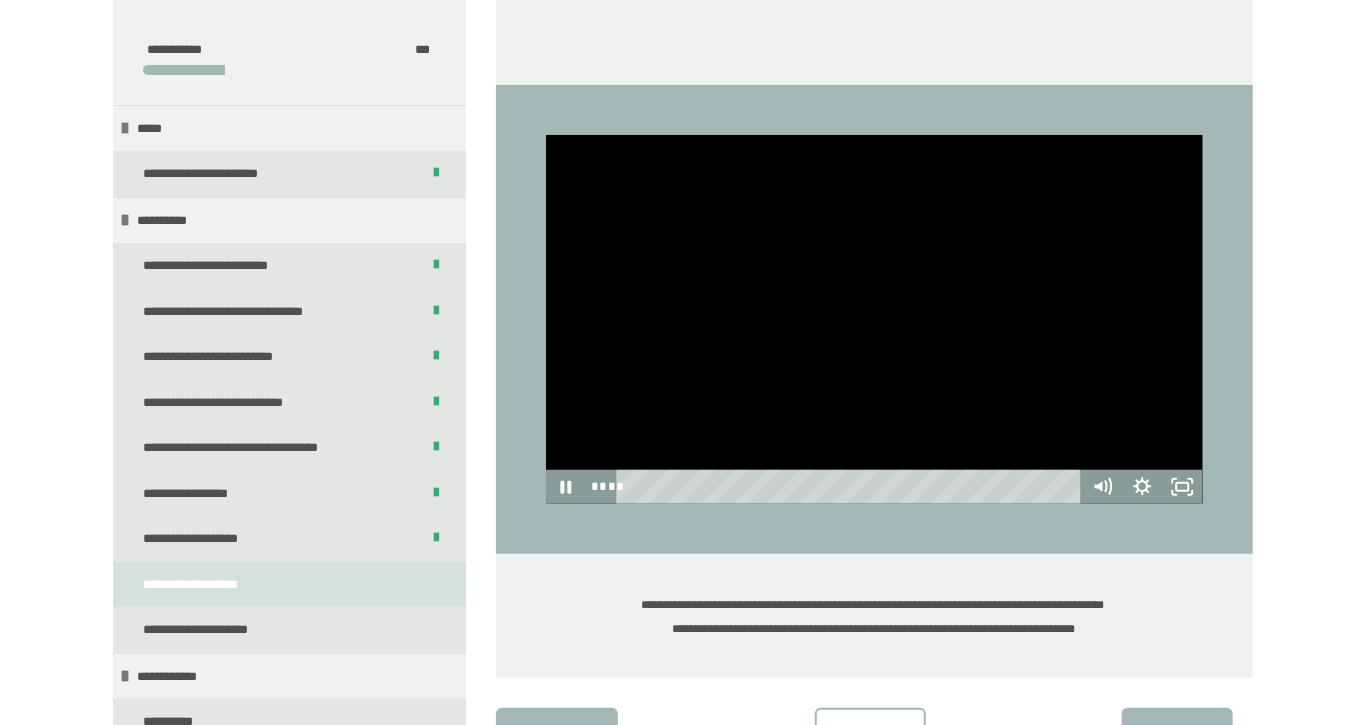 scroll, scrollTop: 547, scrollLeft: 0, axis: vertical 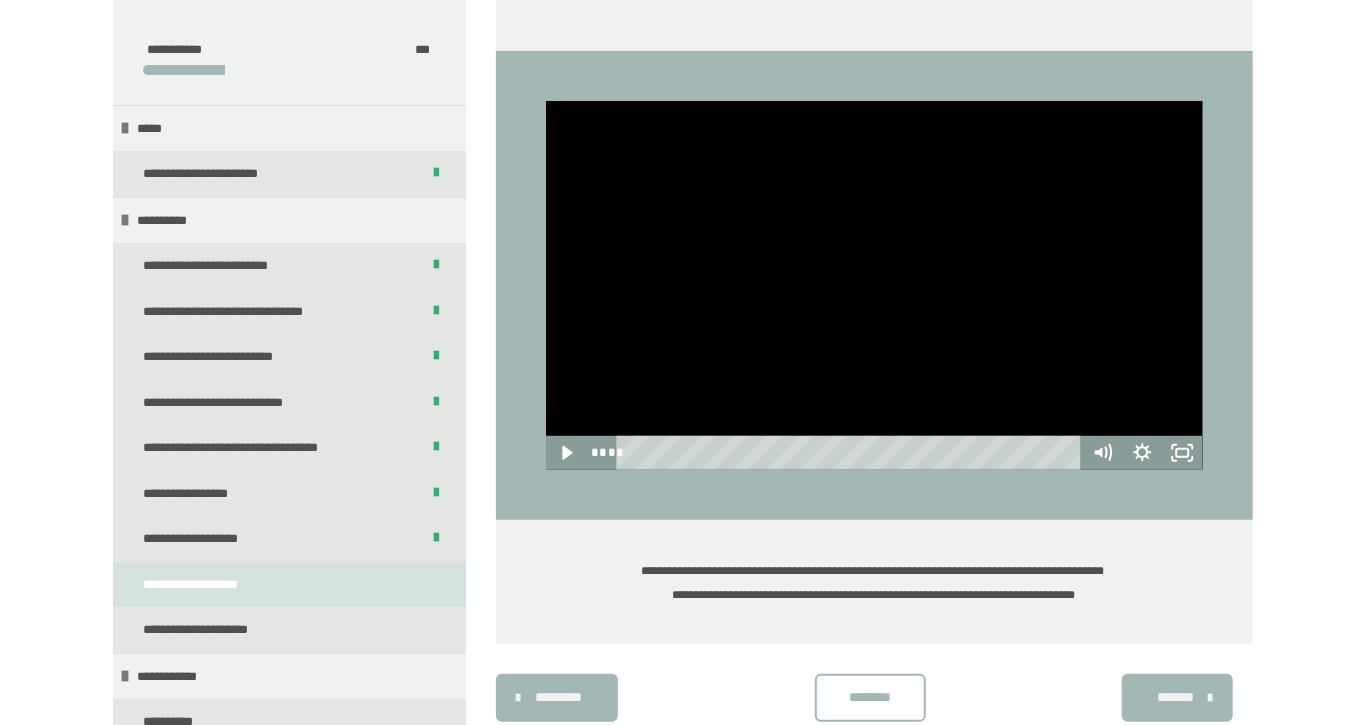 click on "********" at bounding box center [870, 697] 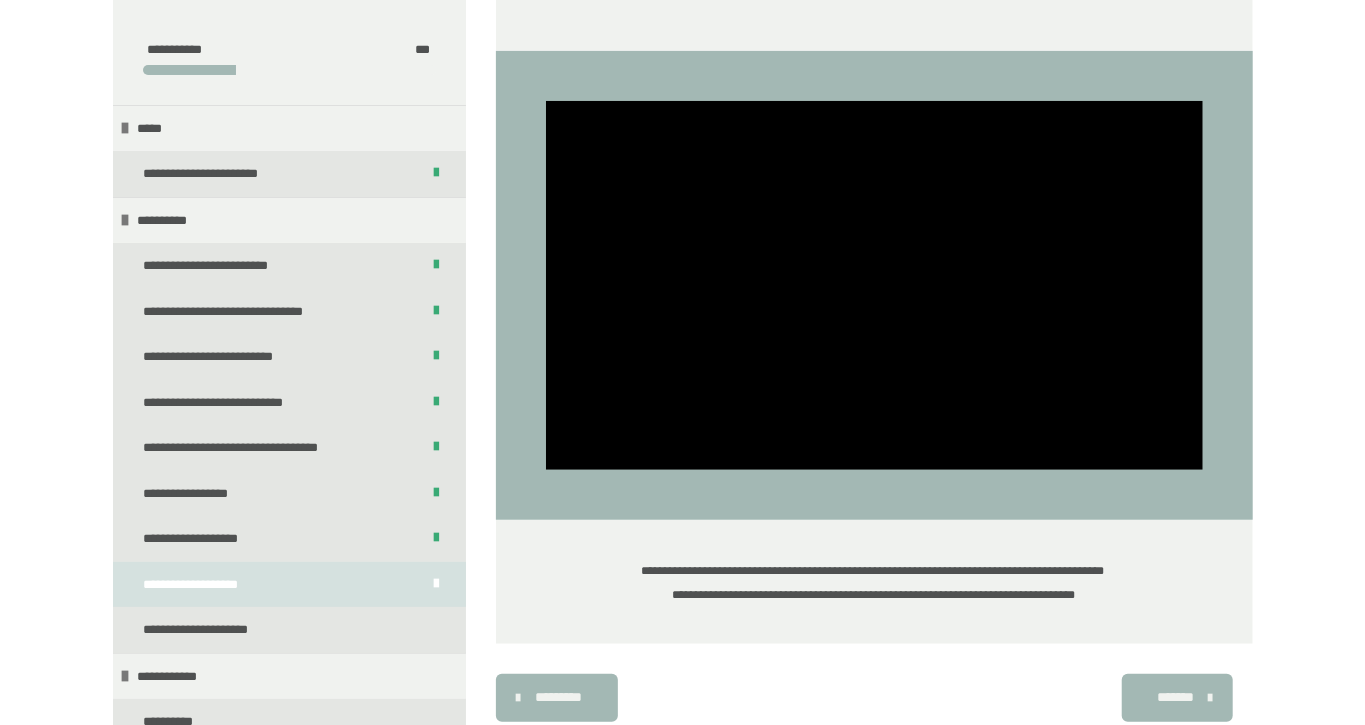 click at bounding box center (1211, 698) 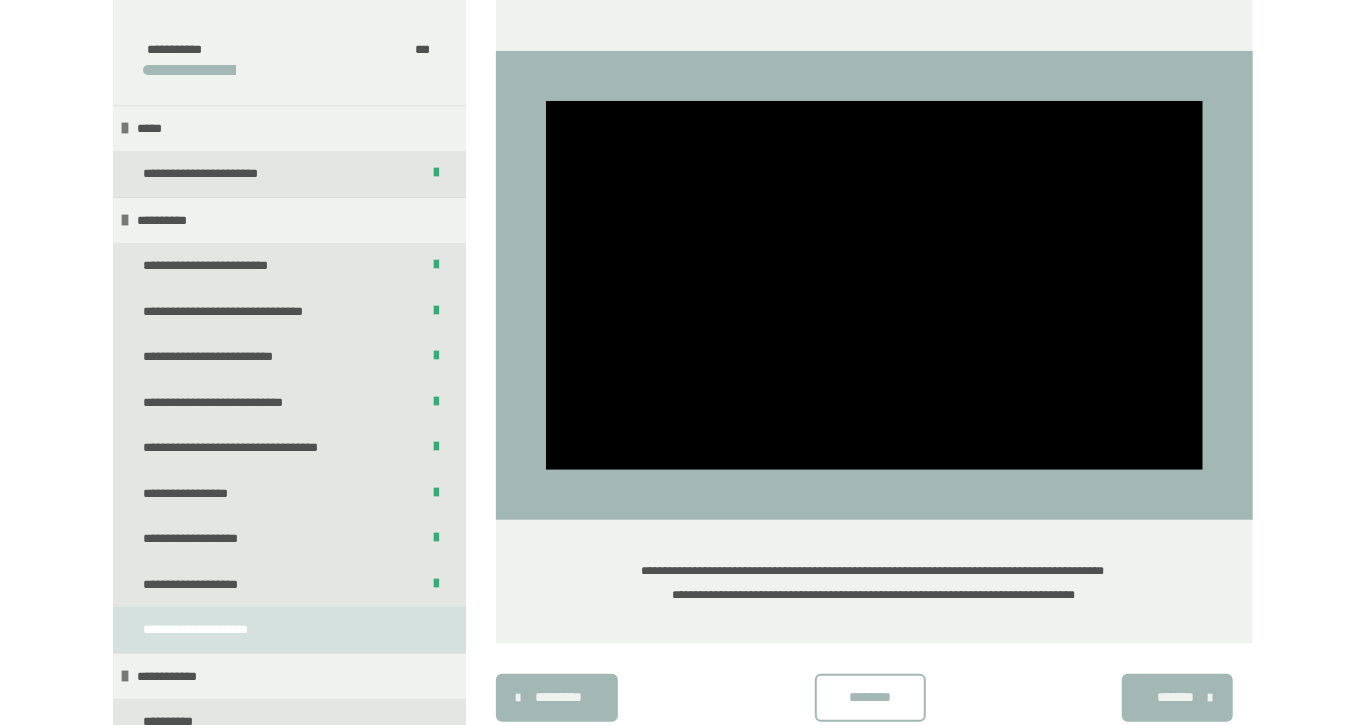scroll, scrollTop: 396, scrollLeft: 0, axis: vertical 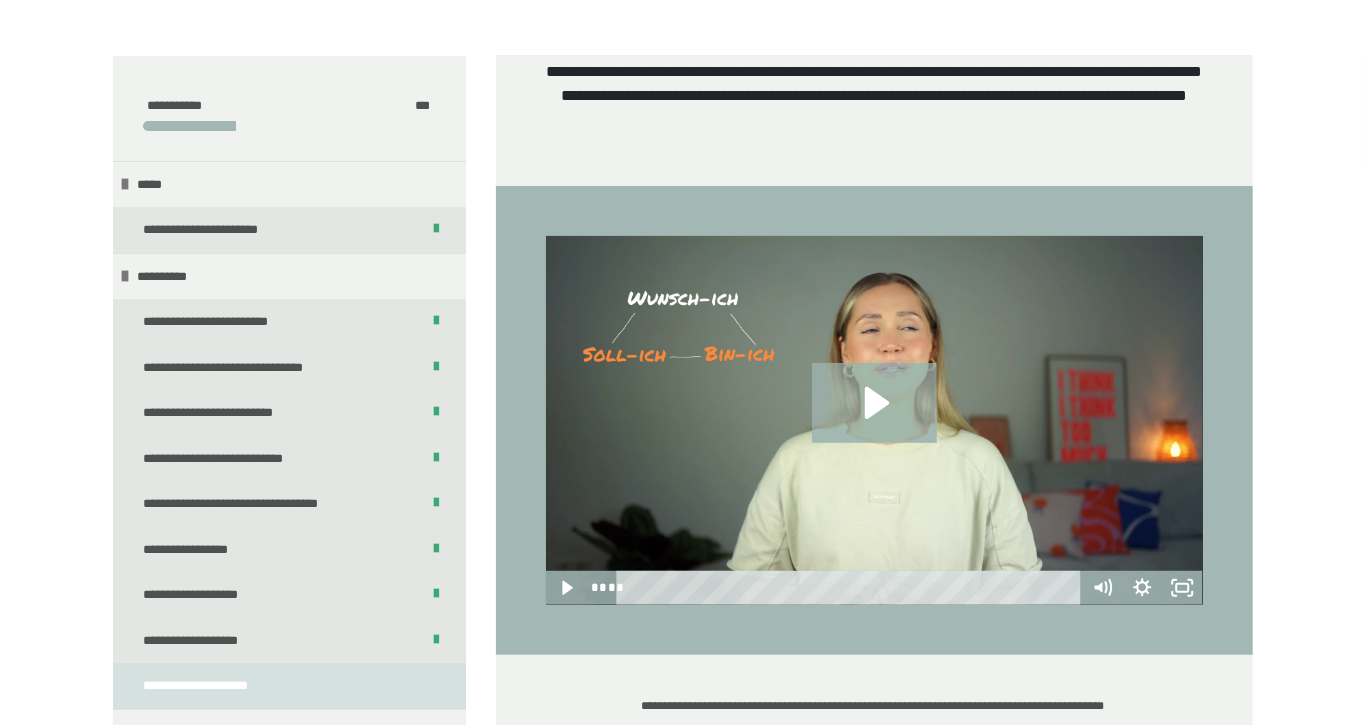 click 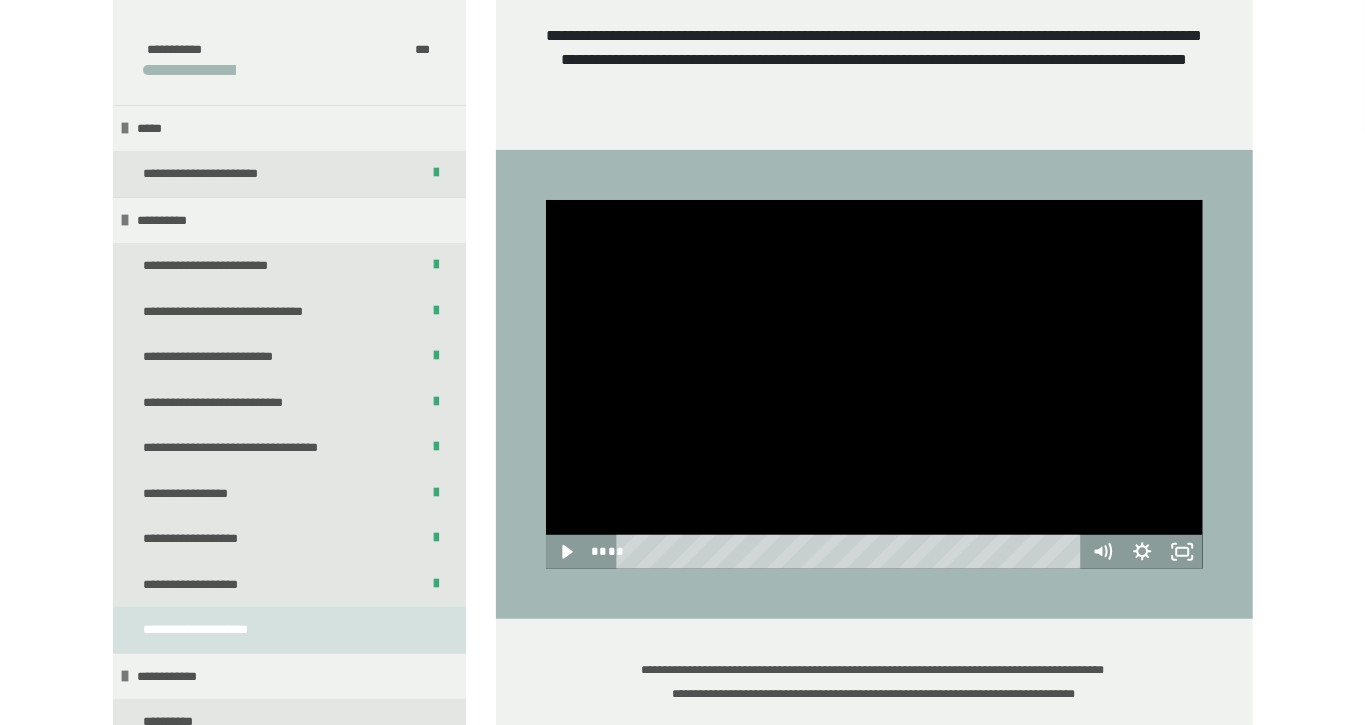 scroll, scrollTop: 475, scrollLeft: 0, axis: vertical 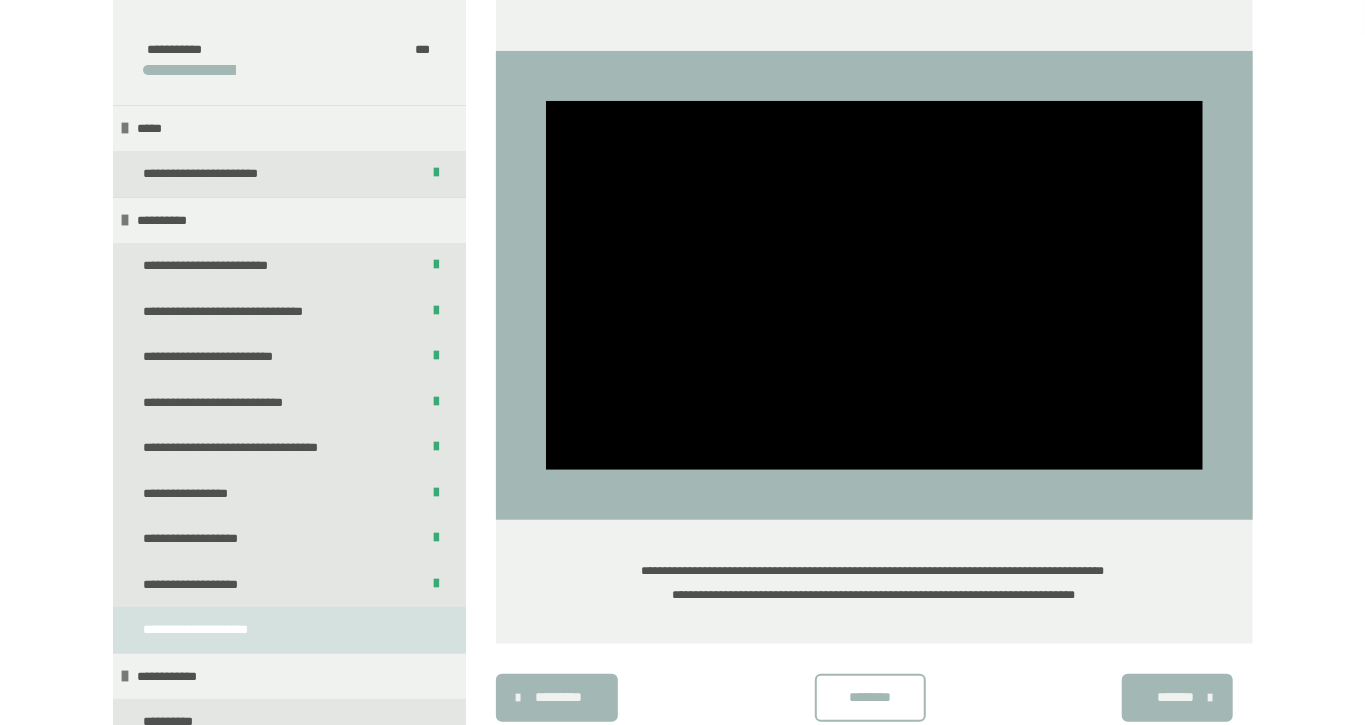 click at bounding box center [874, 286] 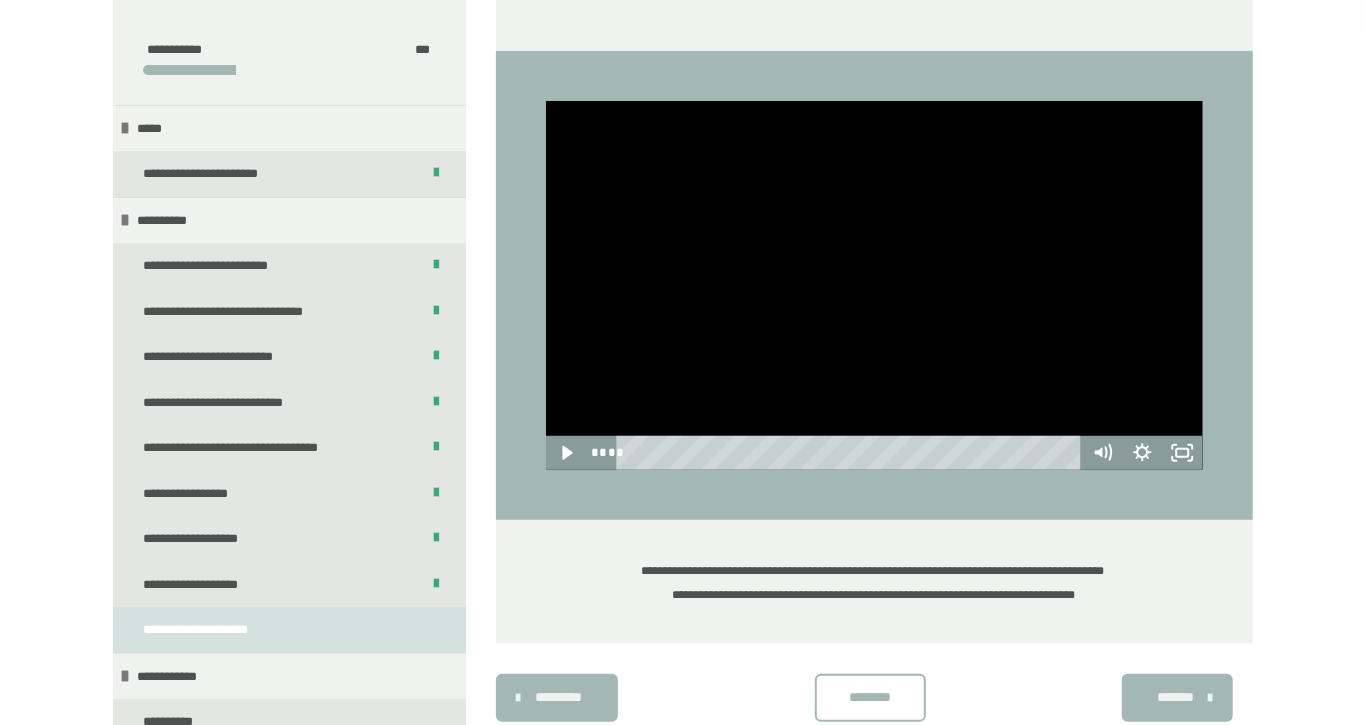 click at bounding box center (874, 286) 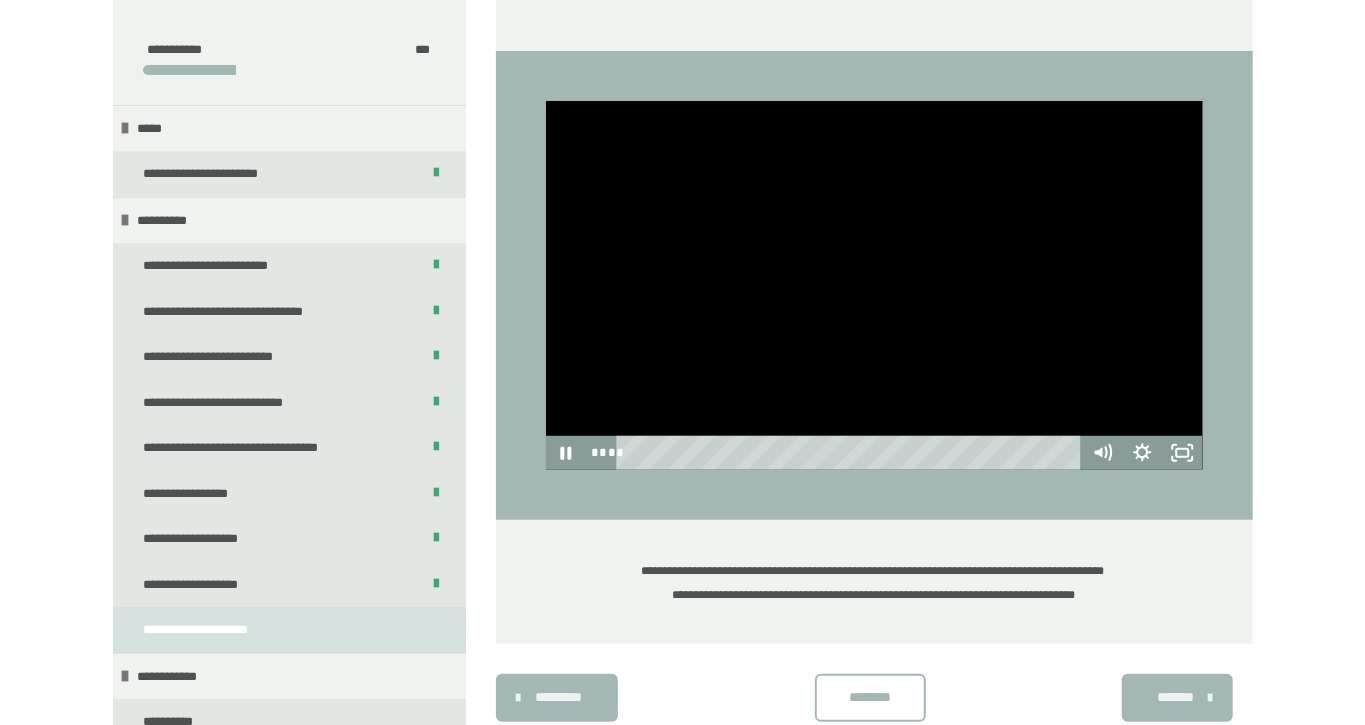 click 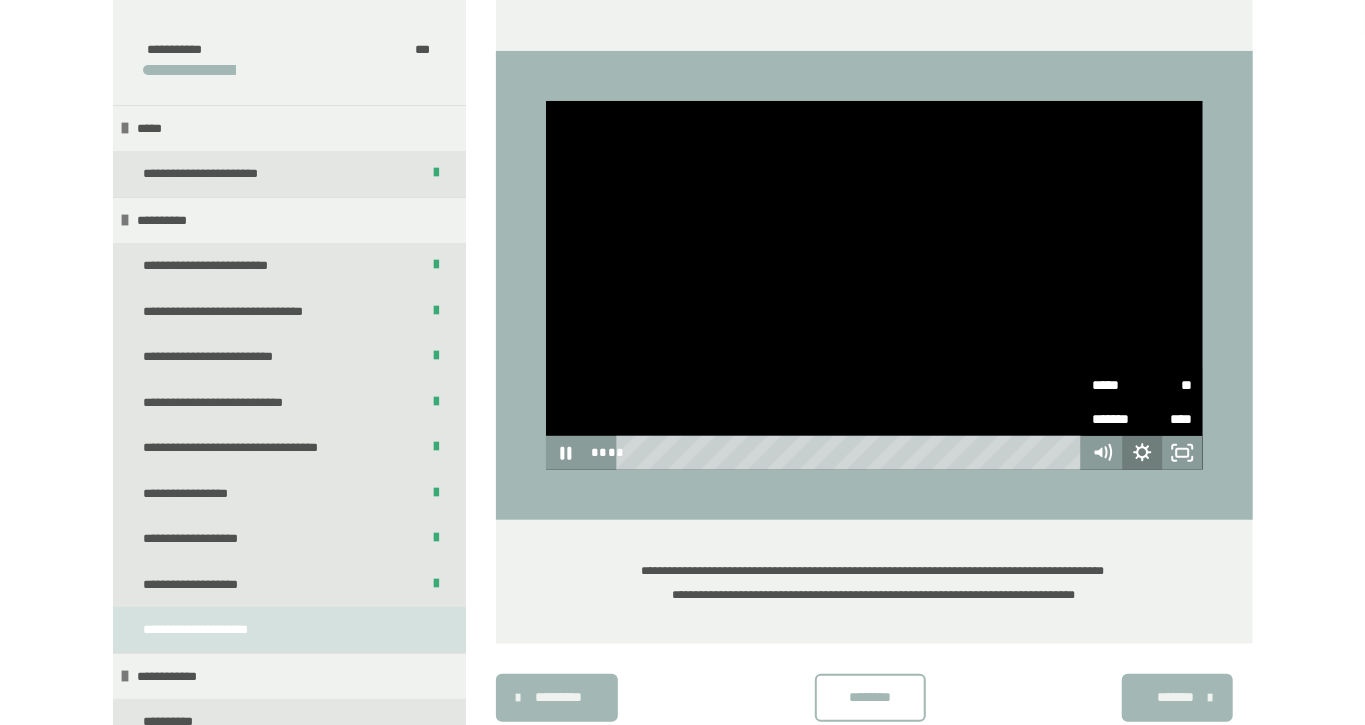 click on "**" at bounding box center [1168, 385] 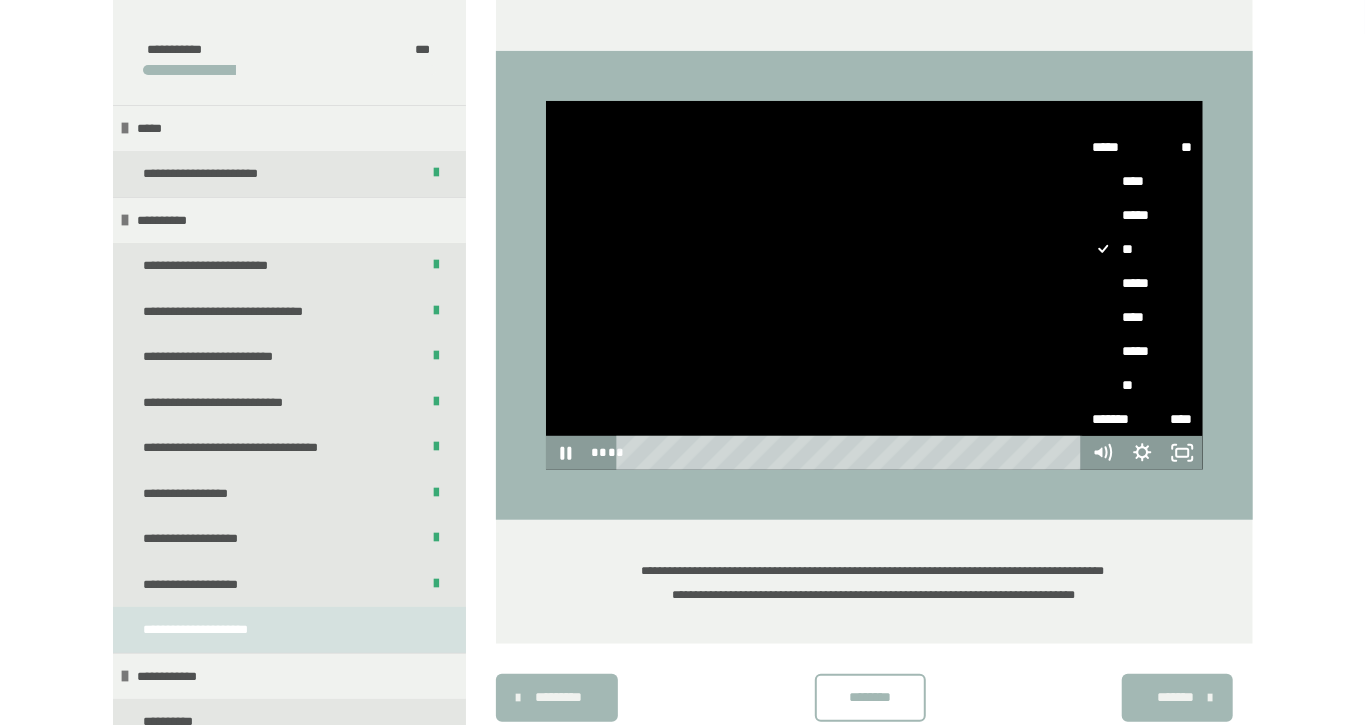 click on "****" at bounding box center (1143, 317) 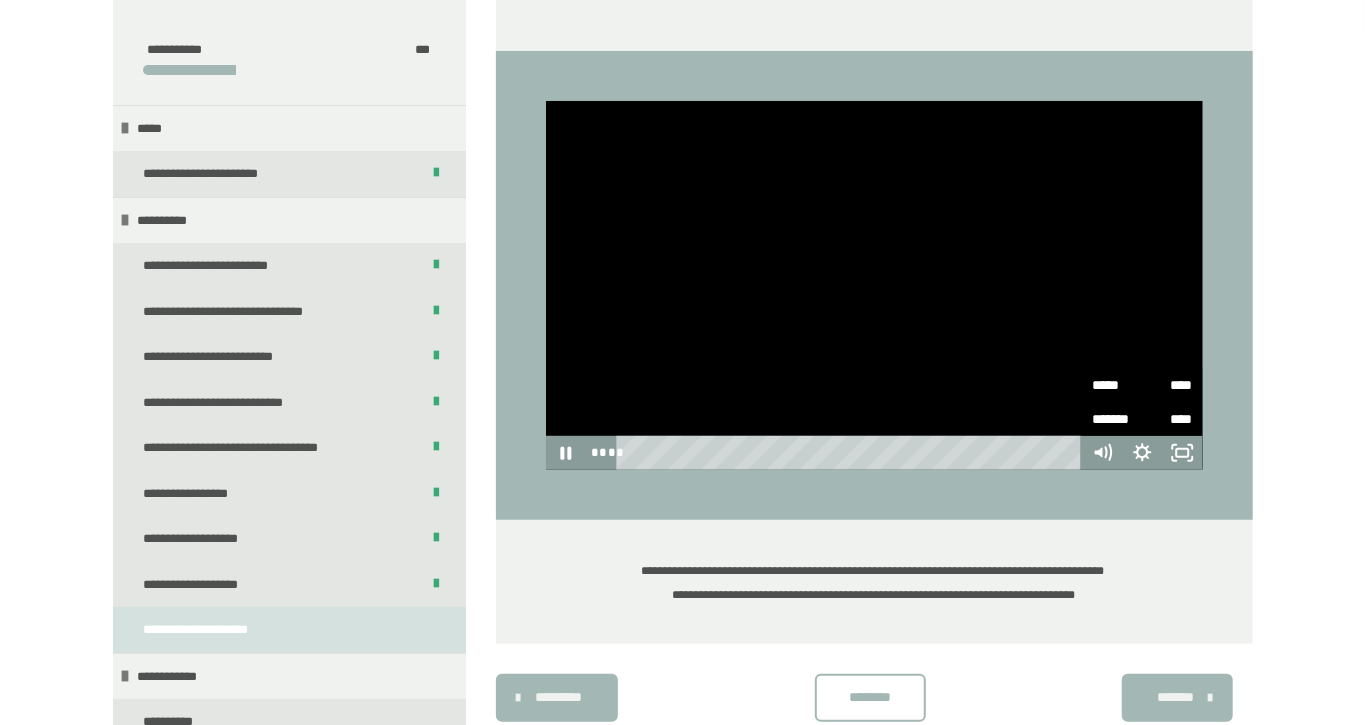 click 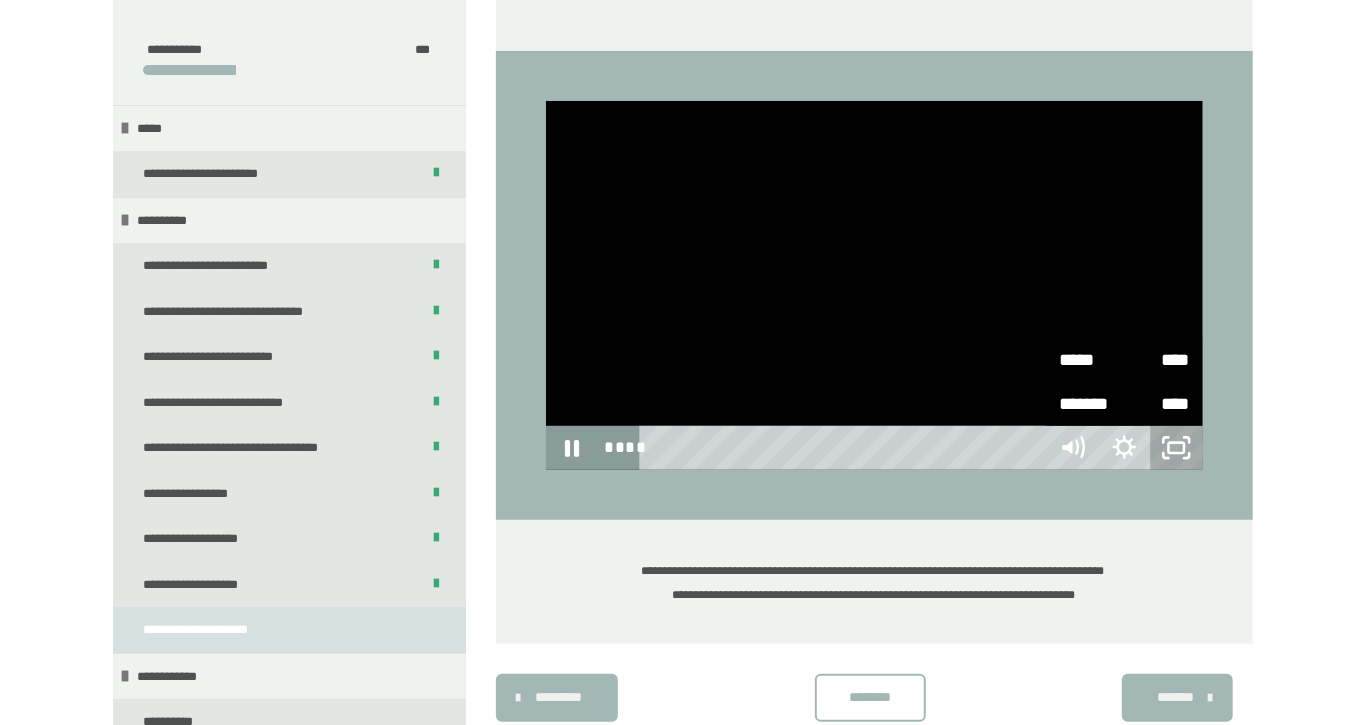 scroll, scrollTop: 403, scrollLeft: 0, axis: vertical 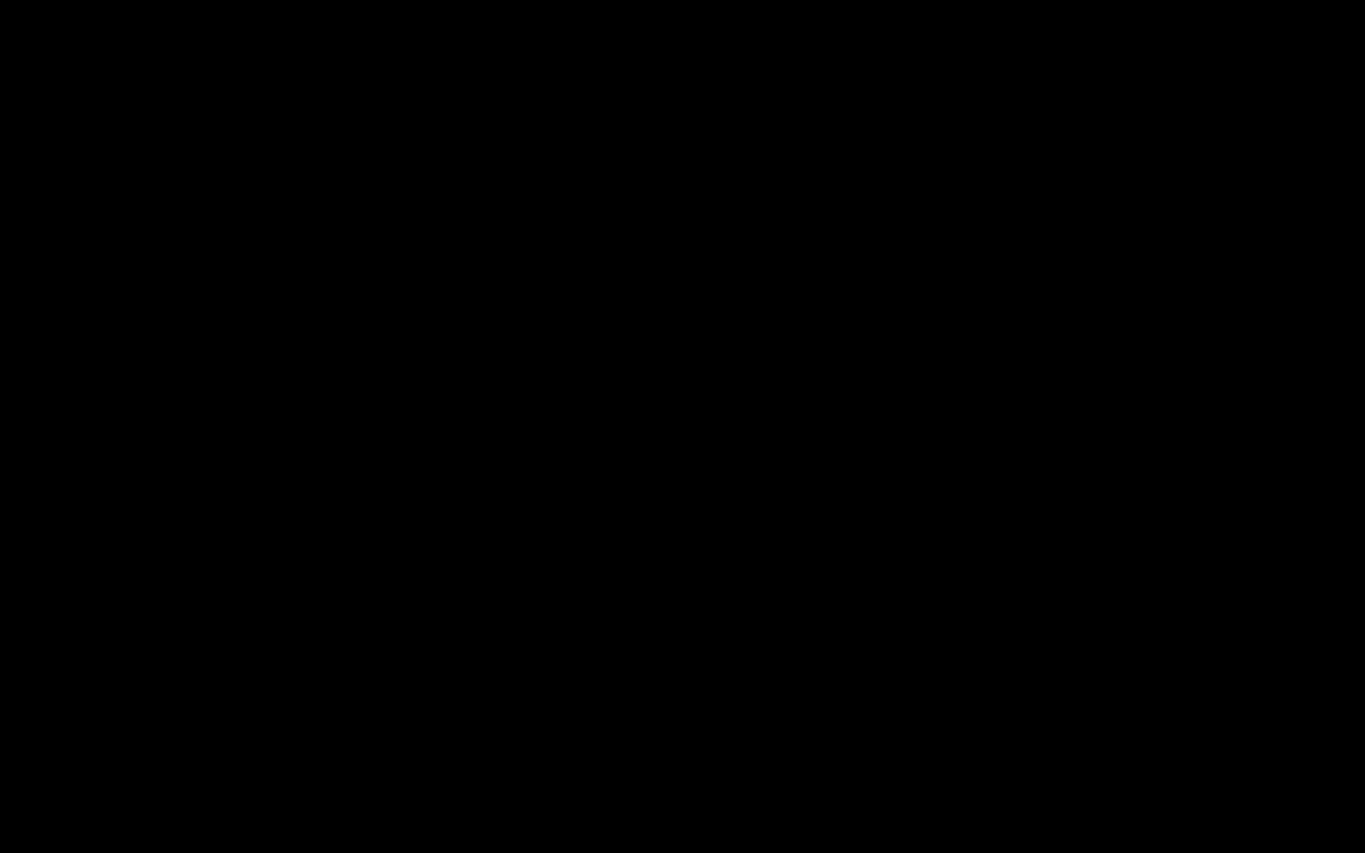 click at bounding box center [682, 426] 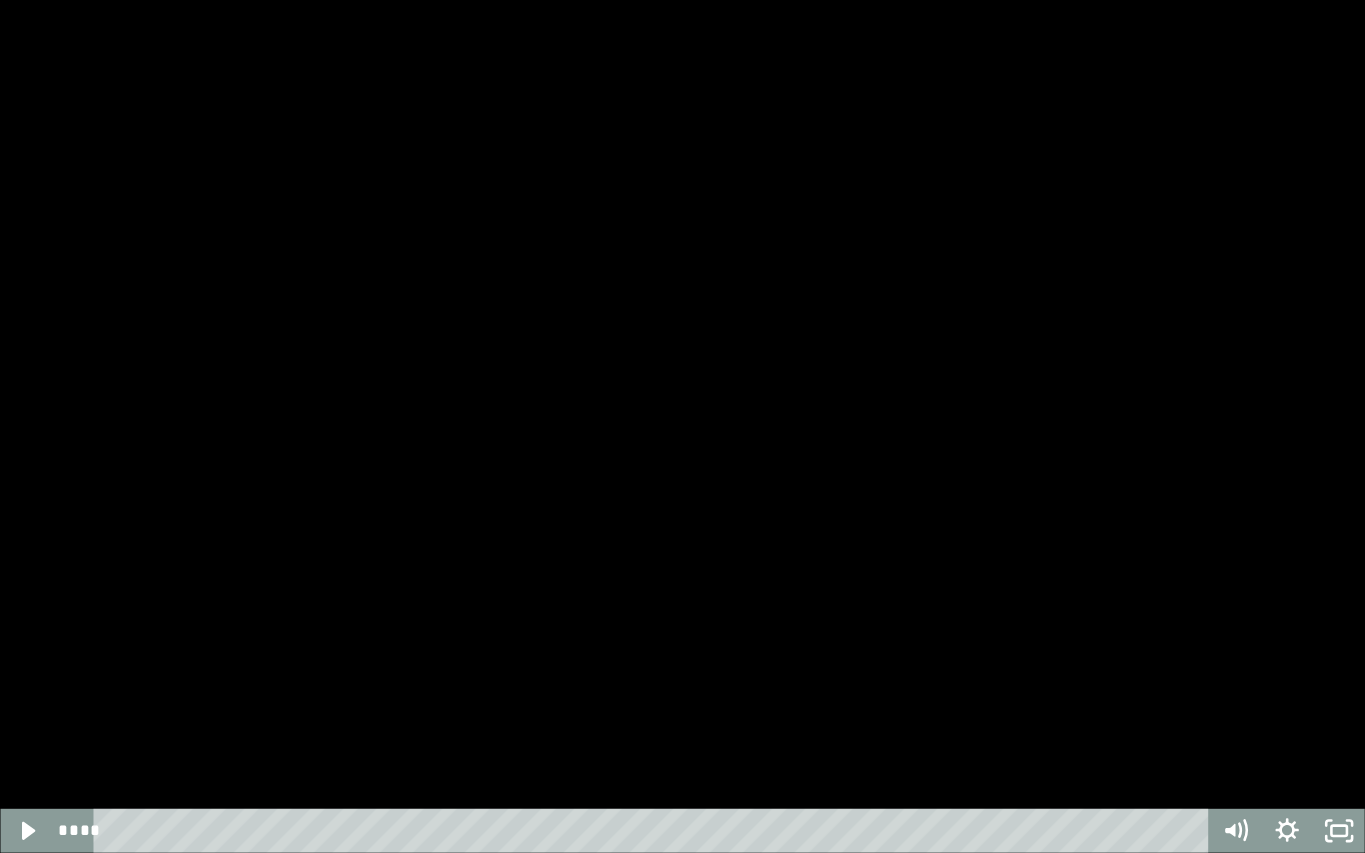 click 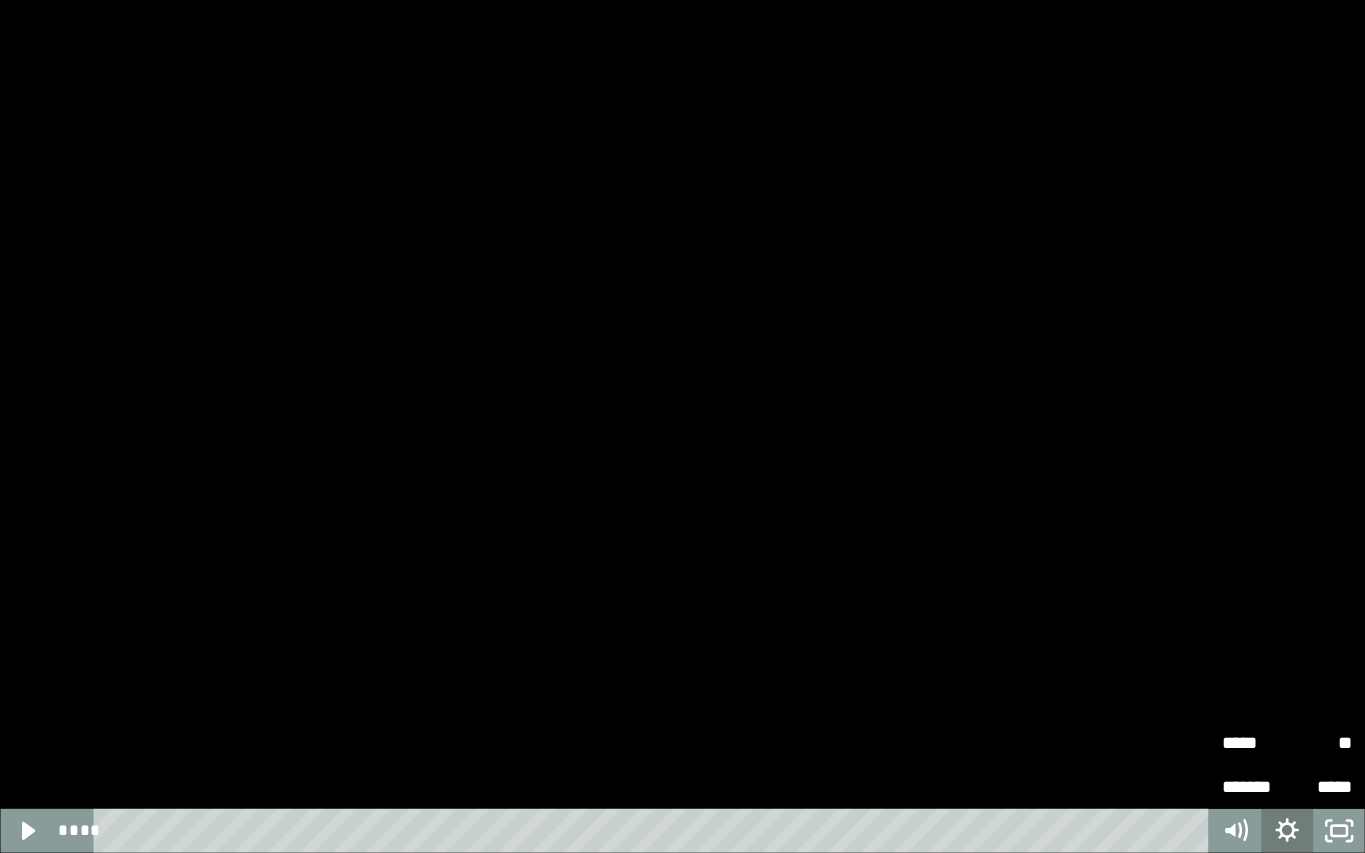 click on "**" at bounding box center [1319, 738] 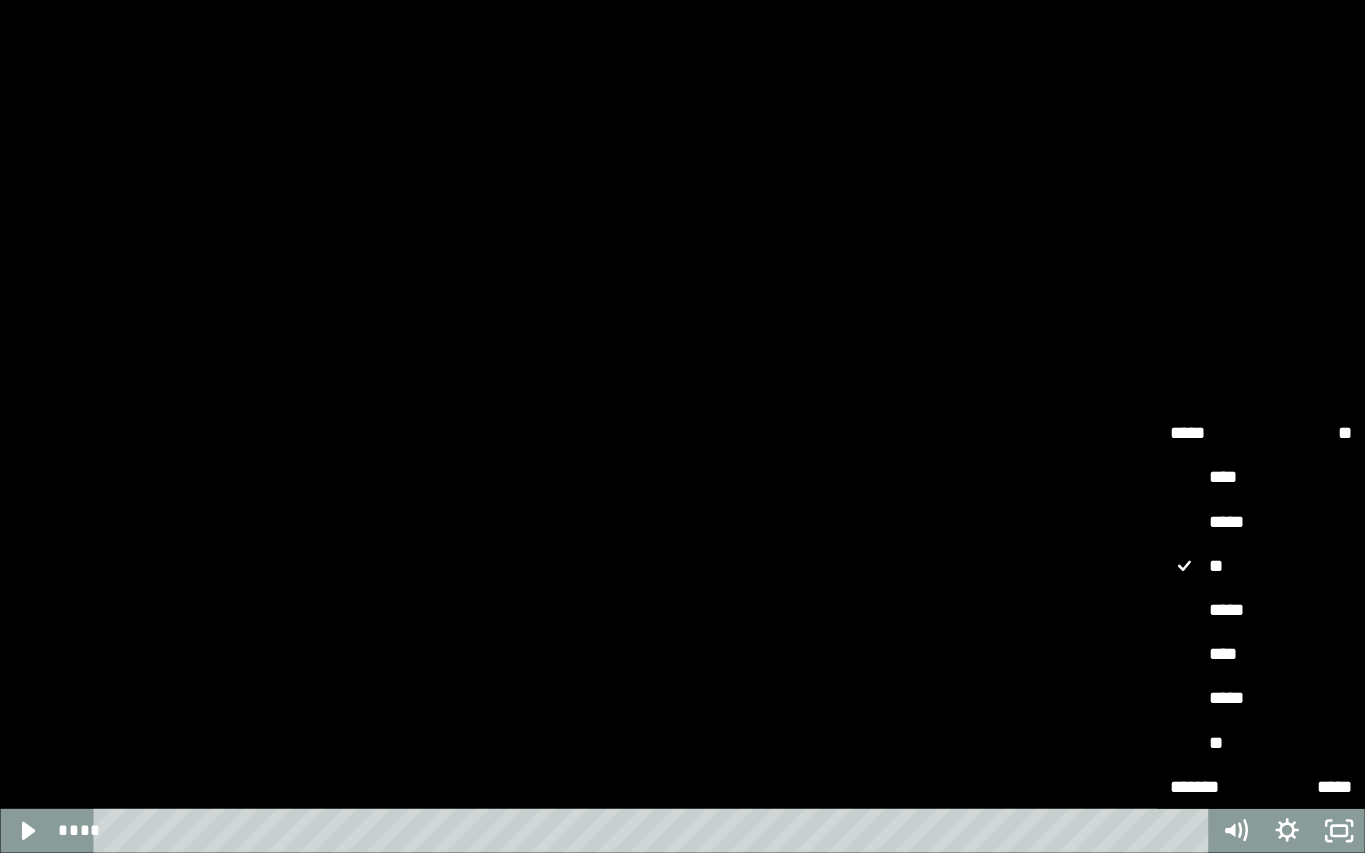 click on "****" at bounding box center [1261, 655] 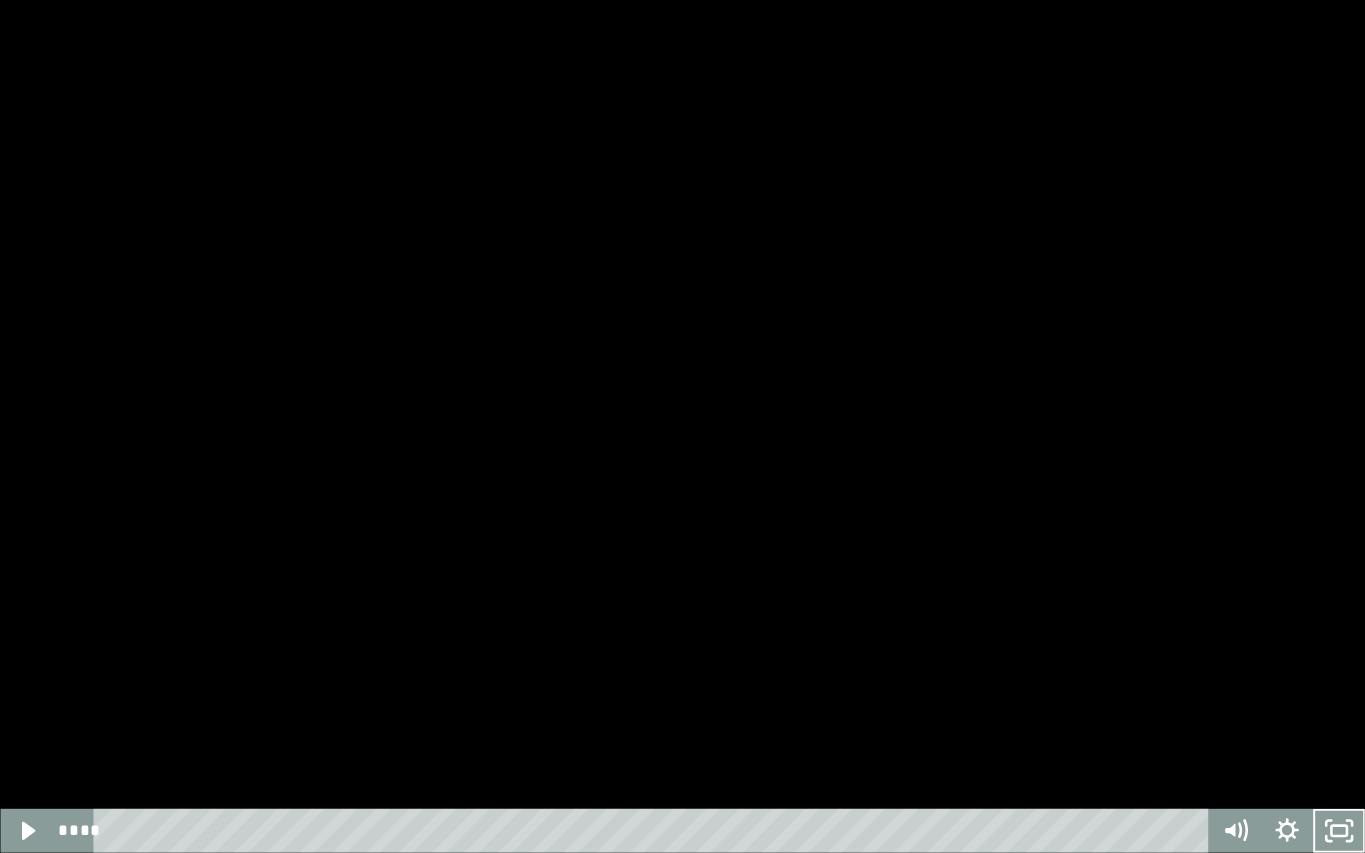 click on "****" at bounding box center [630, 831] 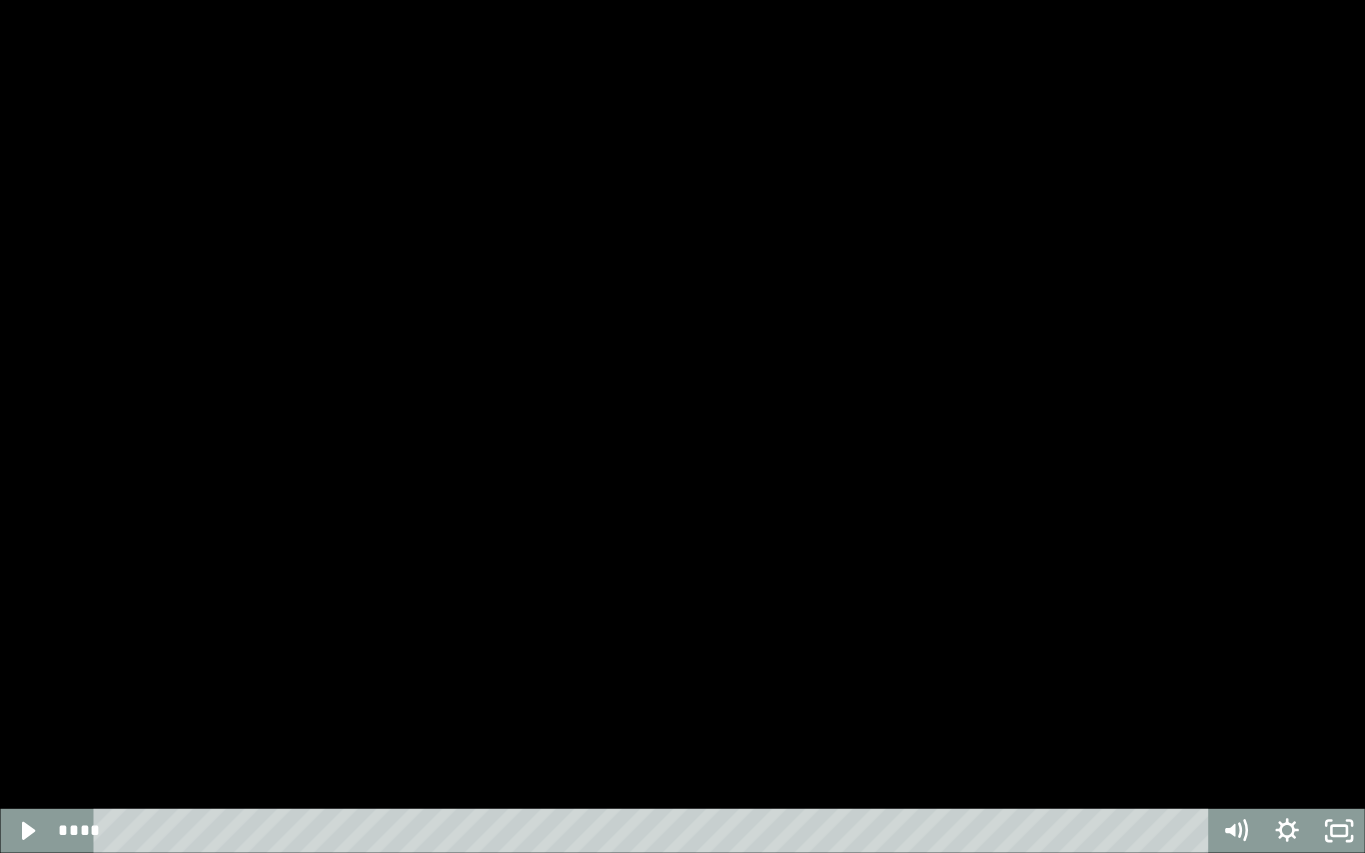 click 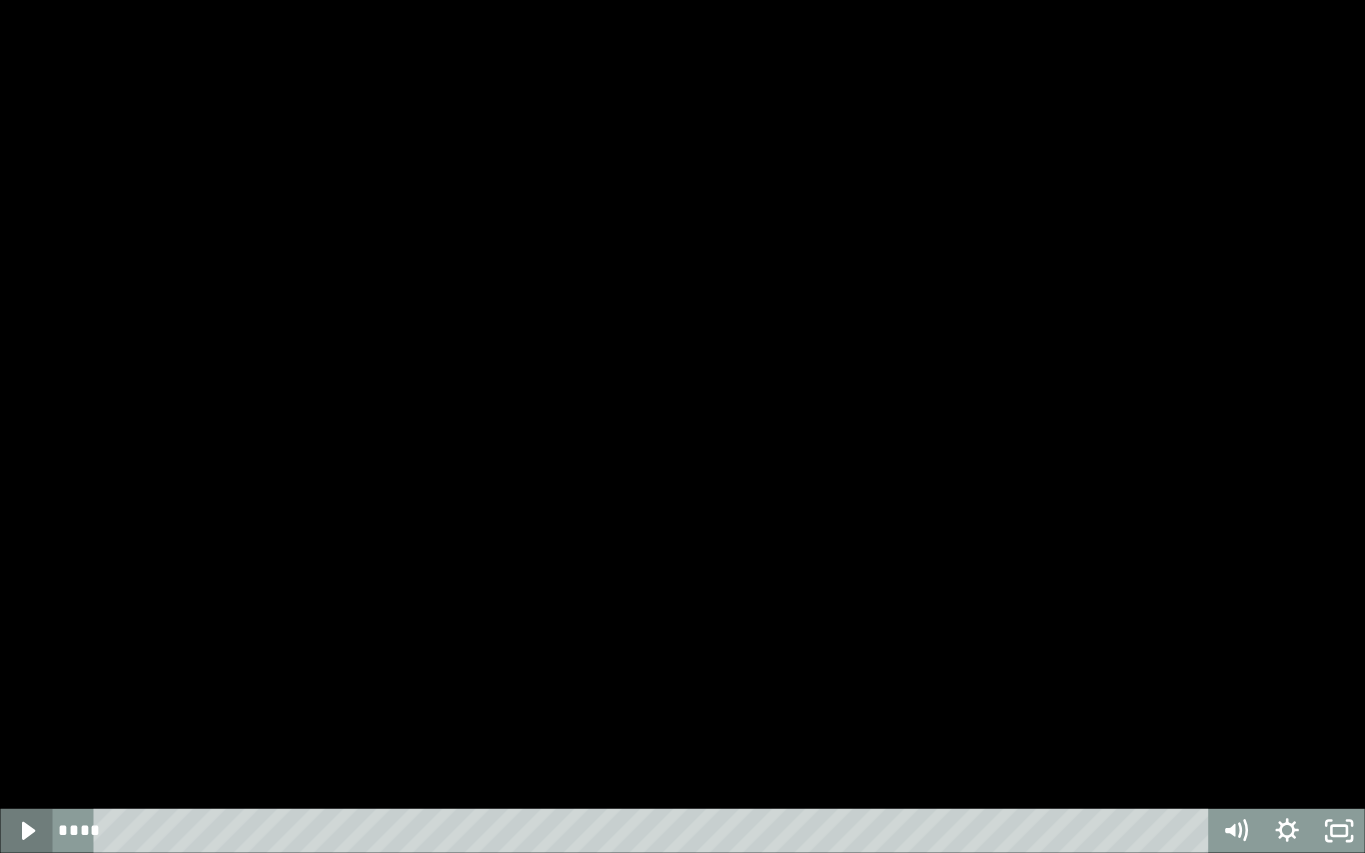 click 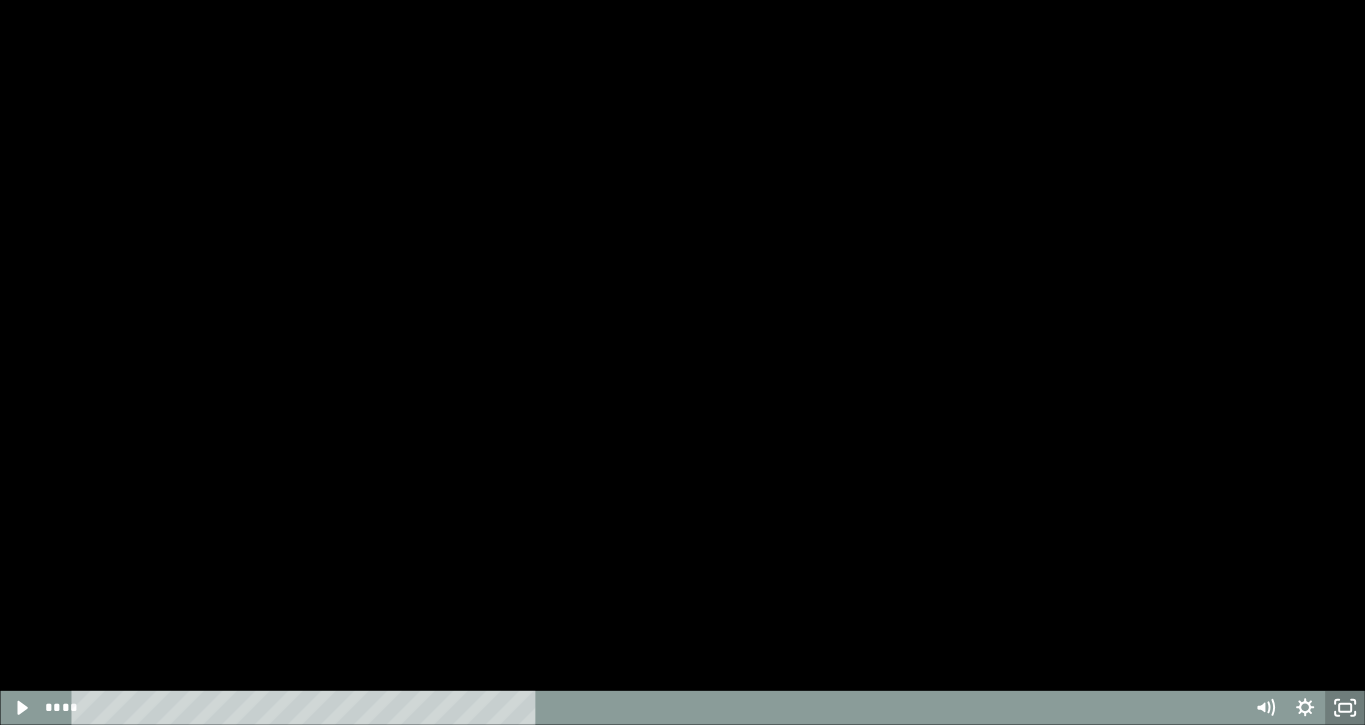 scroll, scrollTop: 475, scrollLeft: 0, axis: vertical 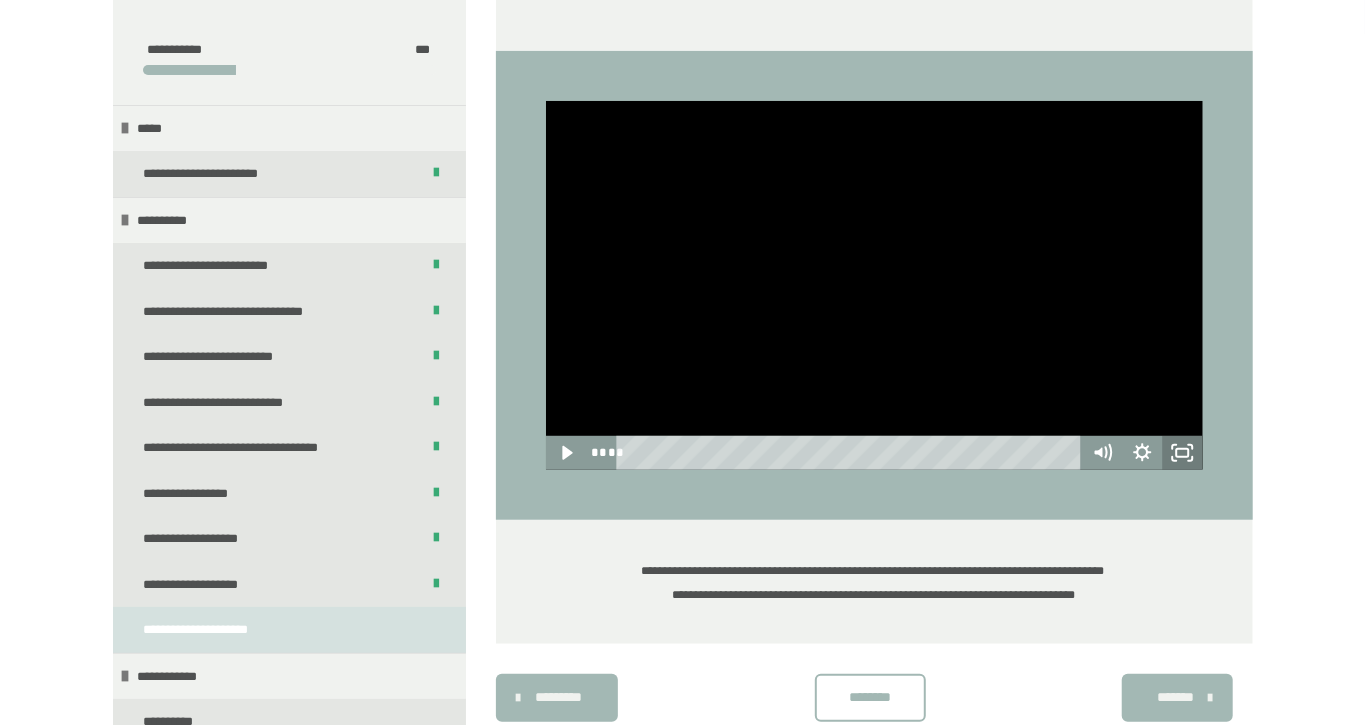 click on "********" at bounding box center (870, 697) 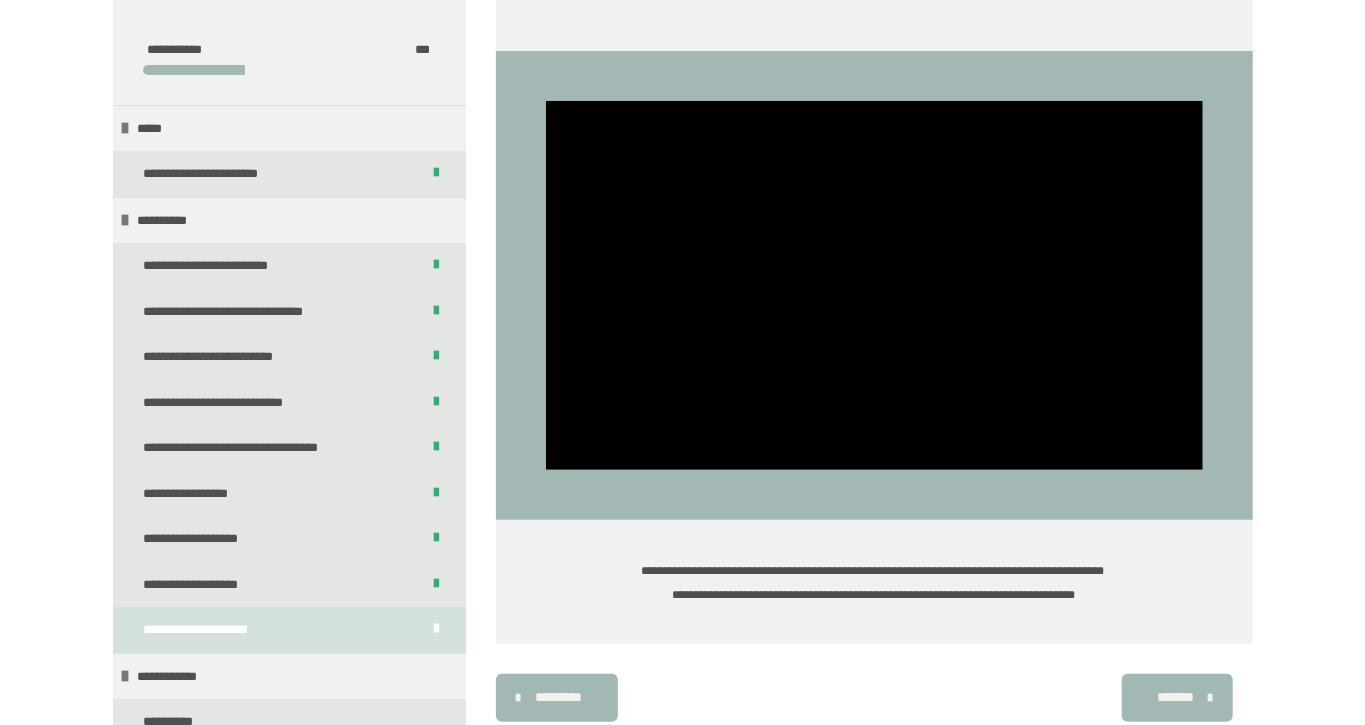 click on "*******" at bounding box center (1177, 698) 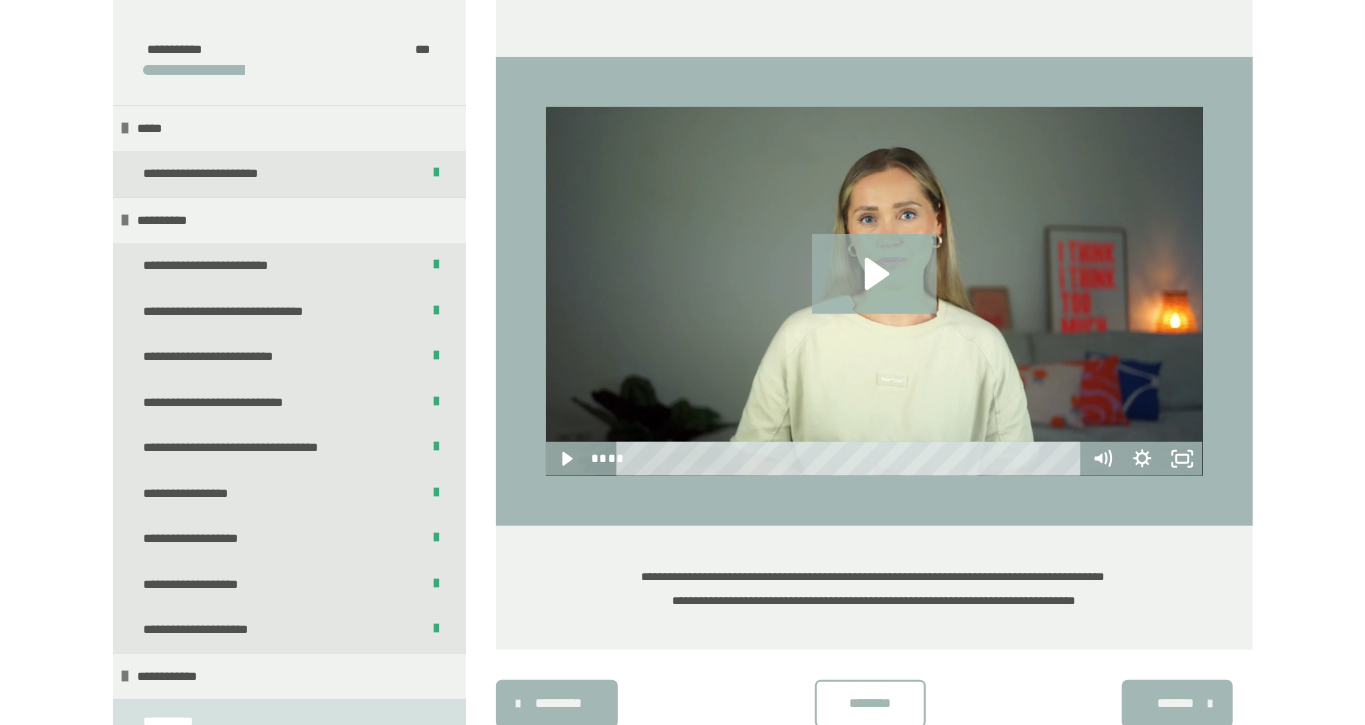 scroll, scrollTop: 475, scrollLeft: 0, axis: vertical 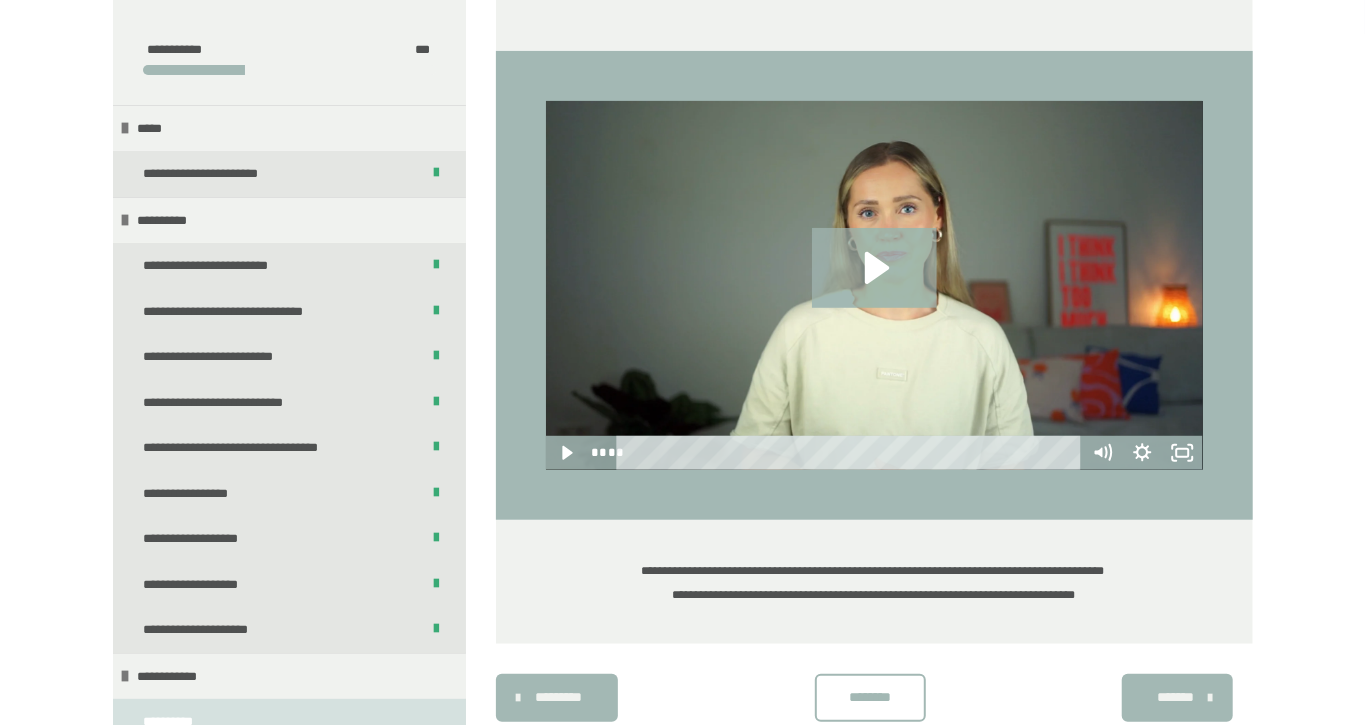 click 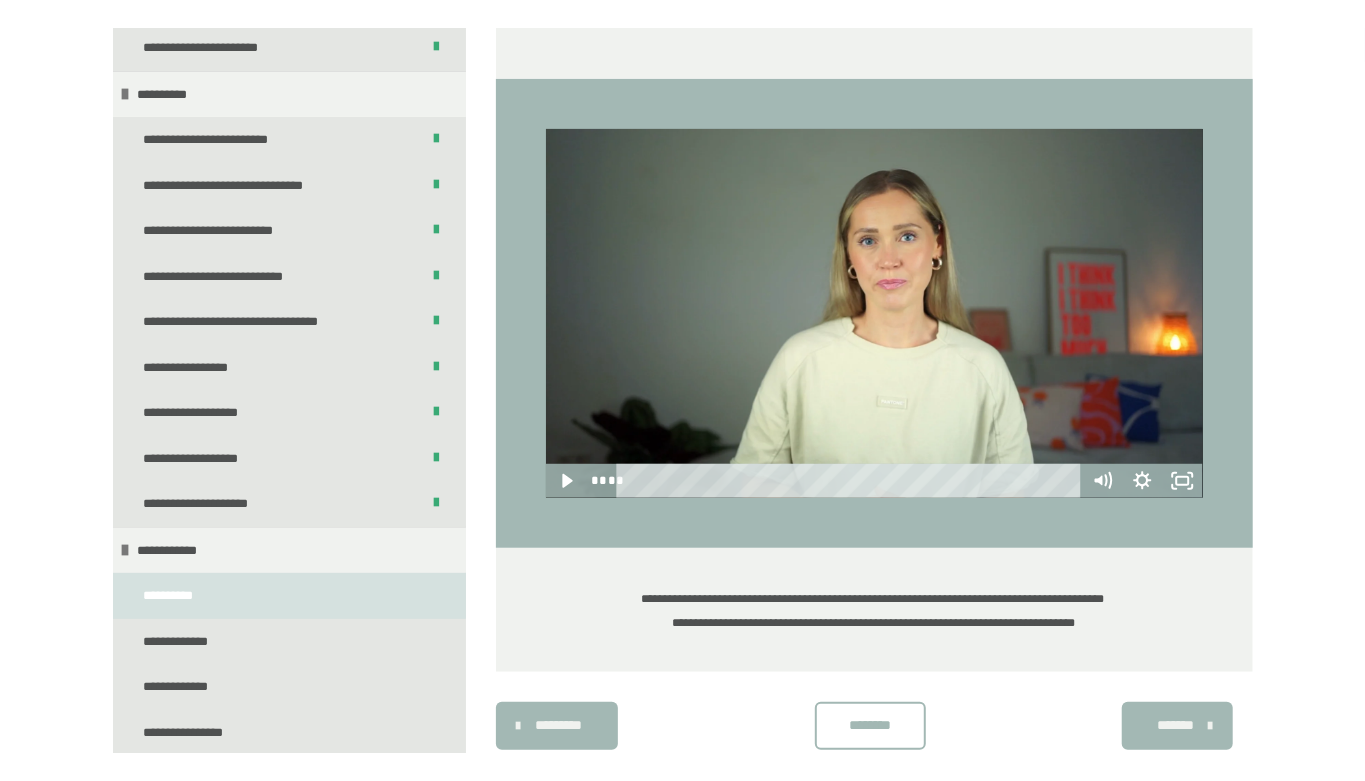 scroll, scrollTop: 231, scrollLeft: 0, axis: vertical 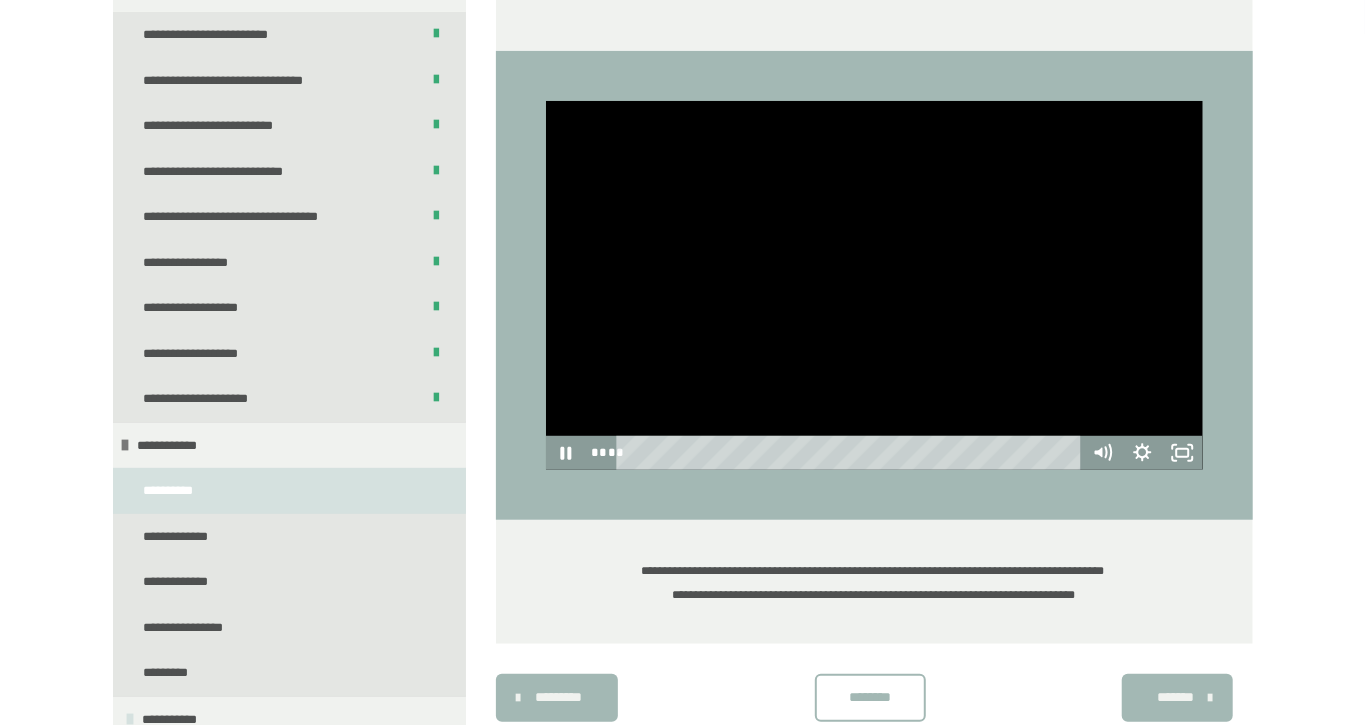 click 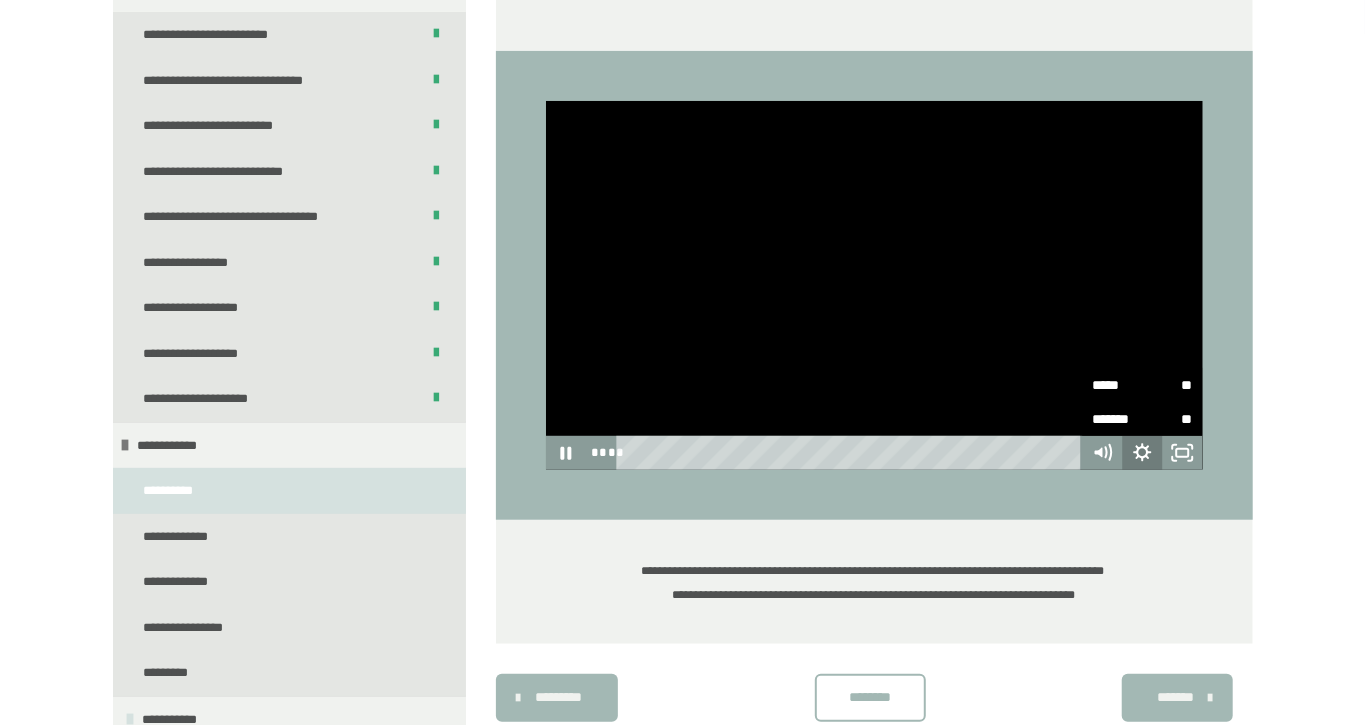 click on "**" at bounding box center (1168, 385) 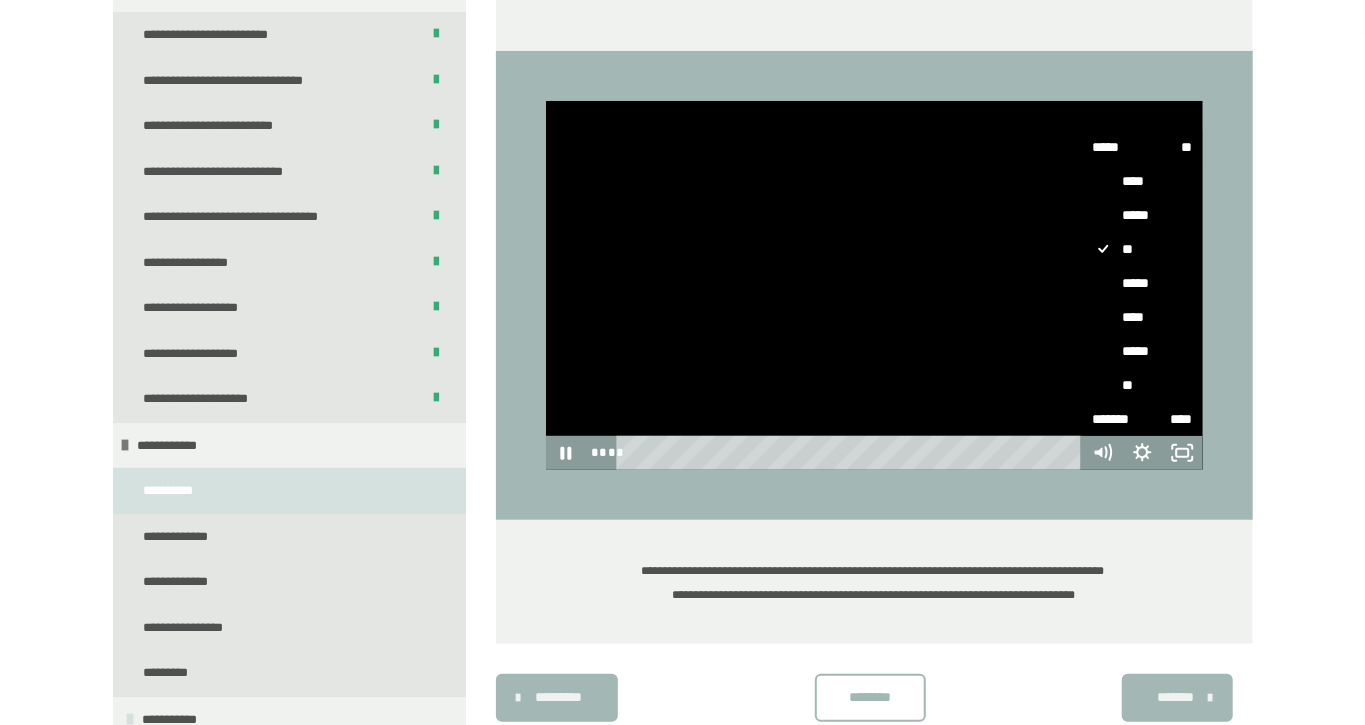 click on "*****" at bounding box center (1143, 351) 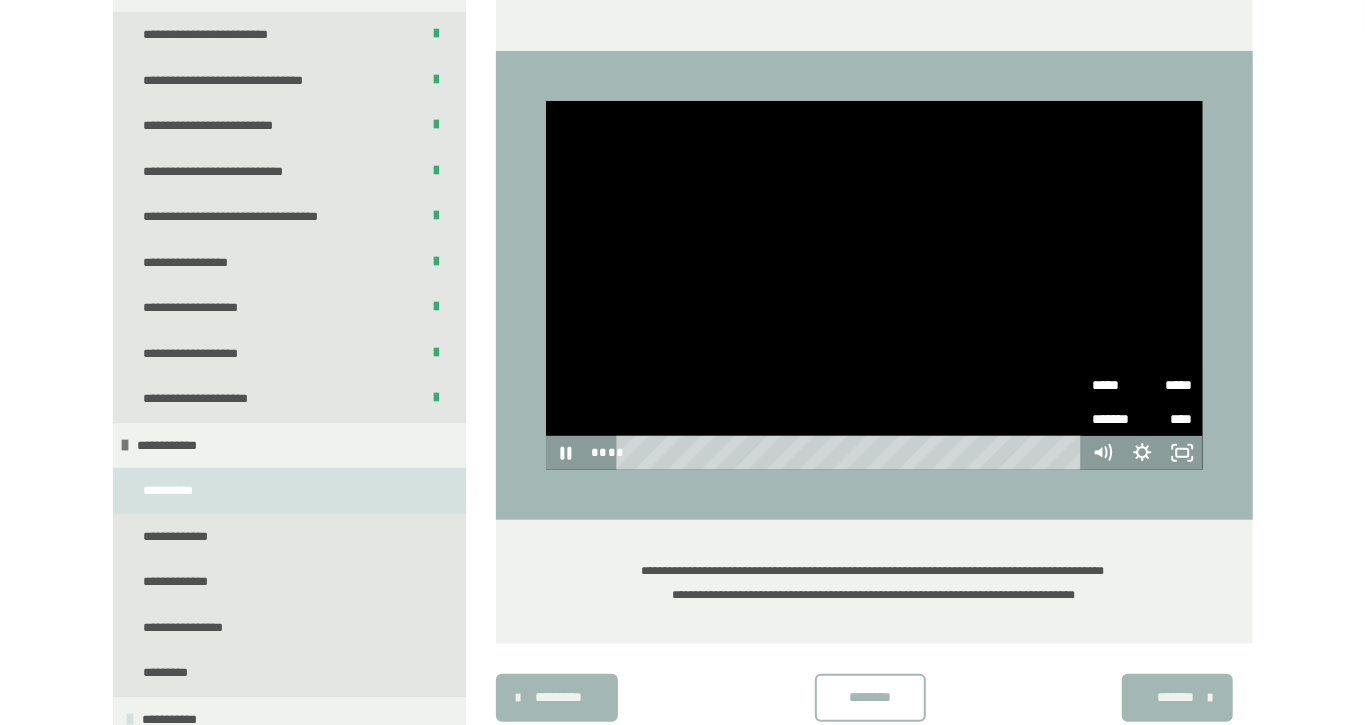 click on "*****" at bounding box center [1168, 385] 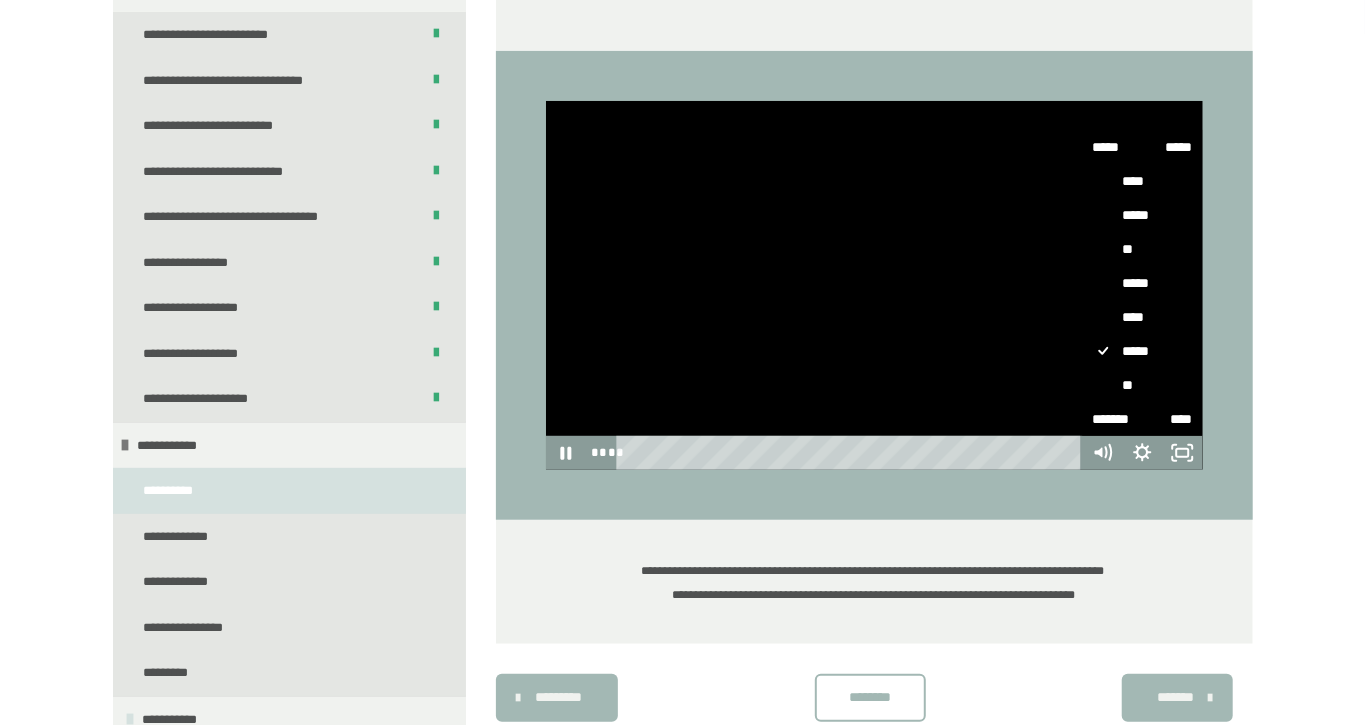 click on "****" at bounding box center (1143, 317) 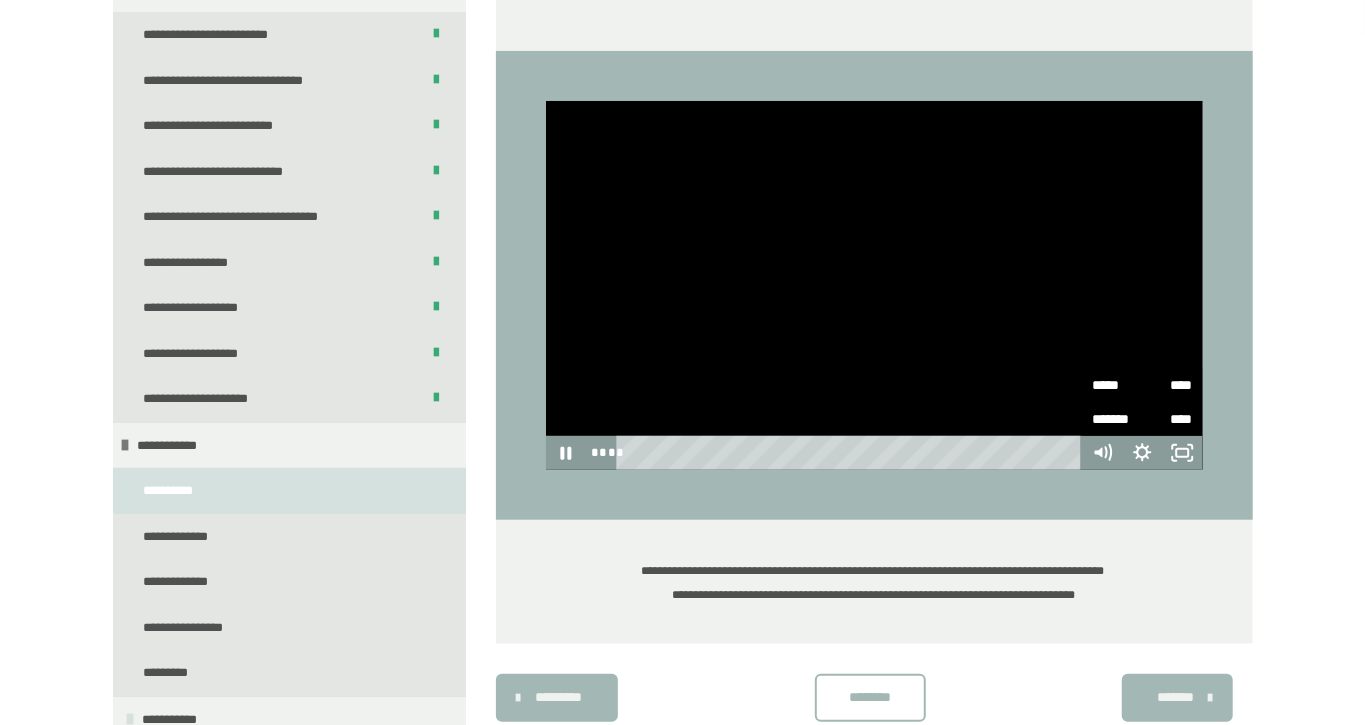 click 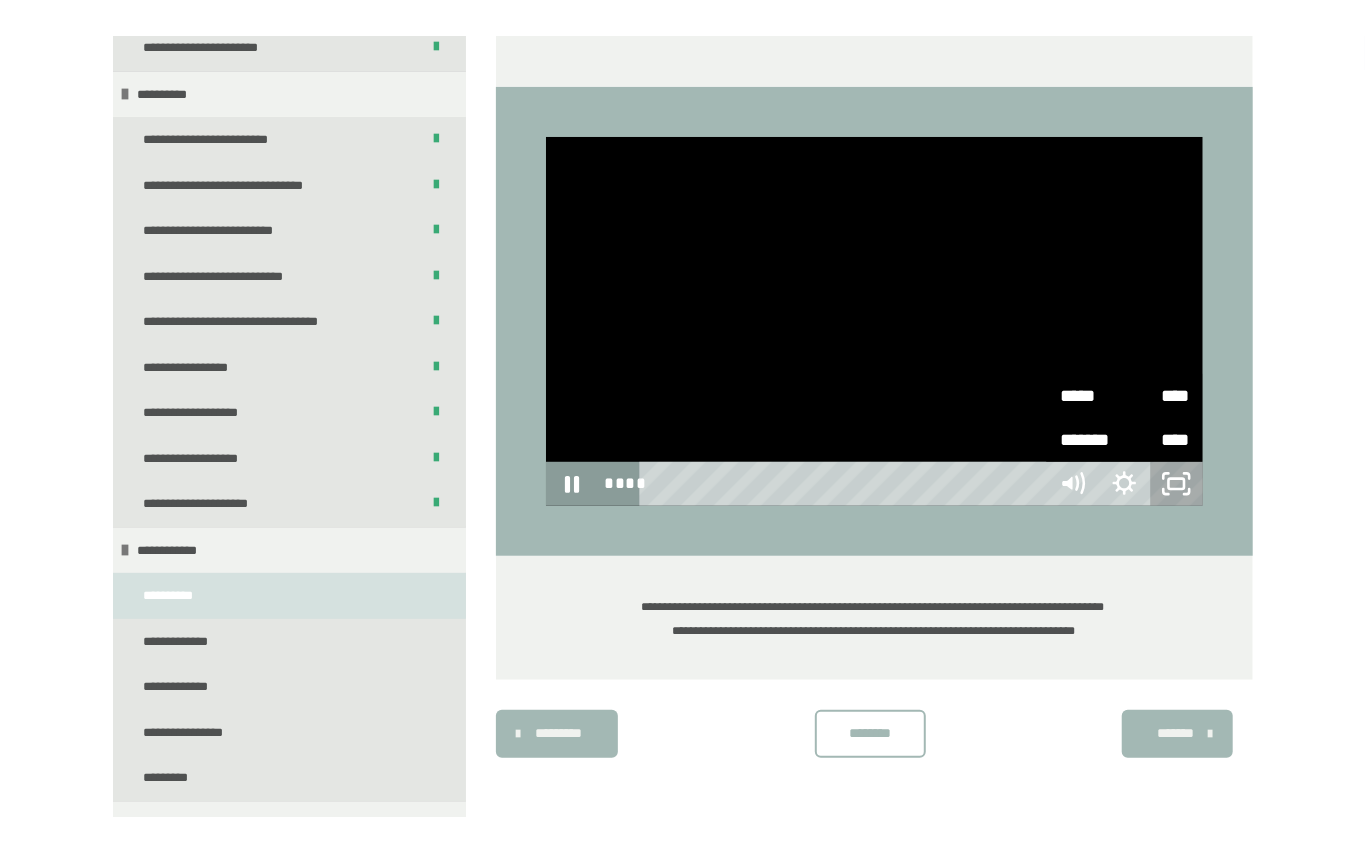 scroll, scrollTop: 403, scrollLeft: 0, axis: vertical 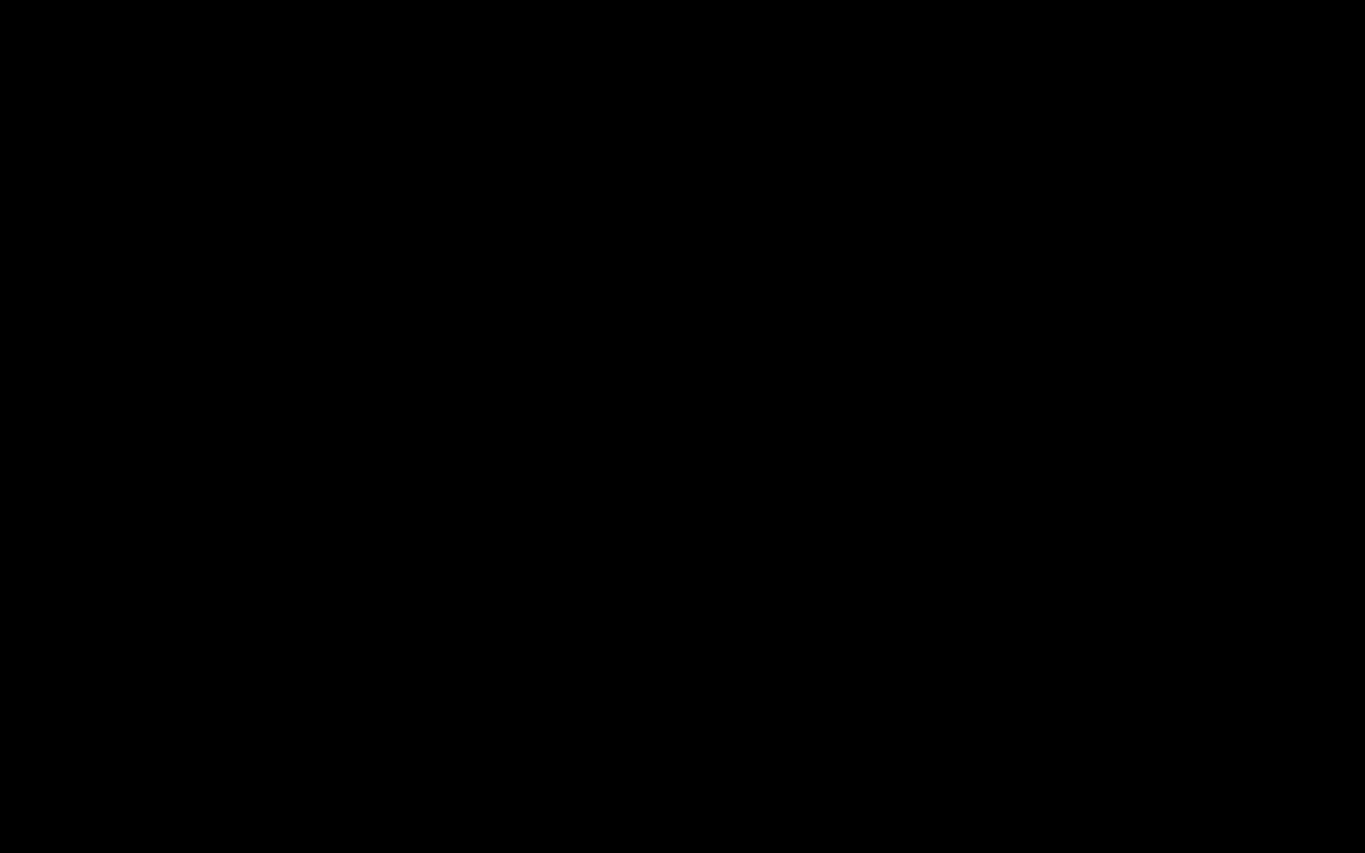 click at bounding box center [682, 426] 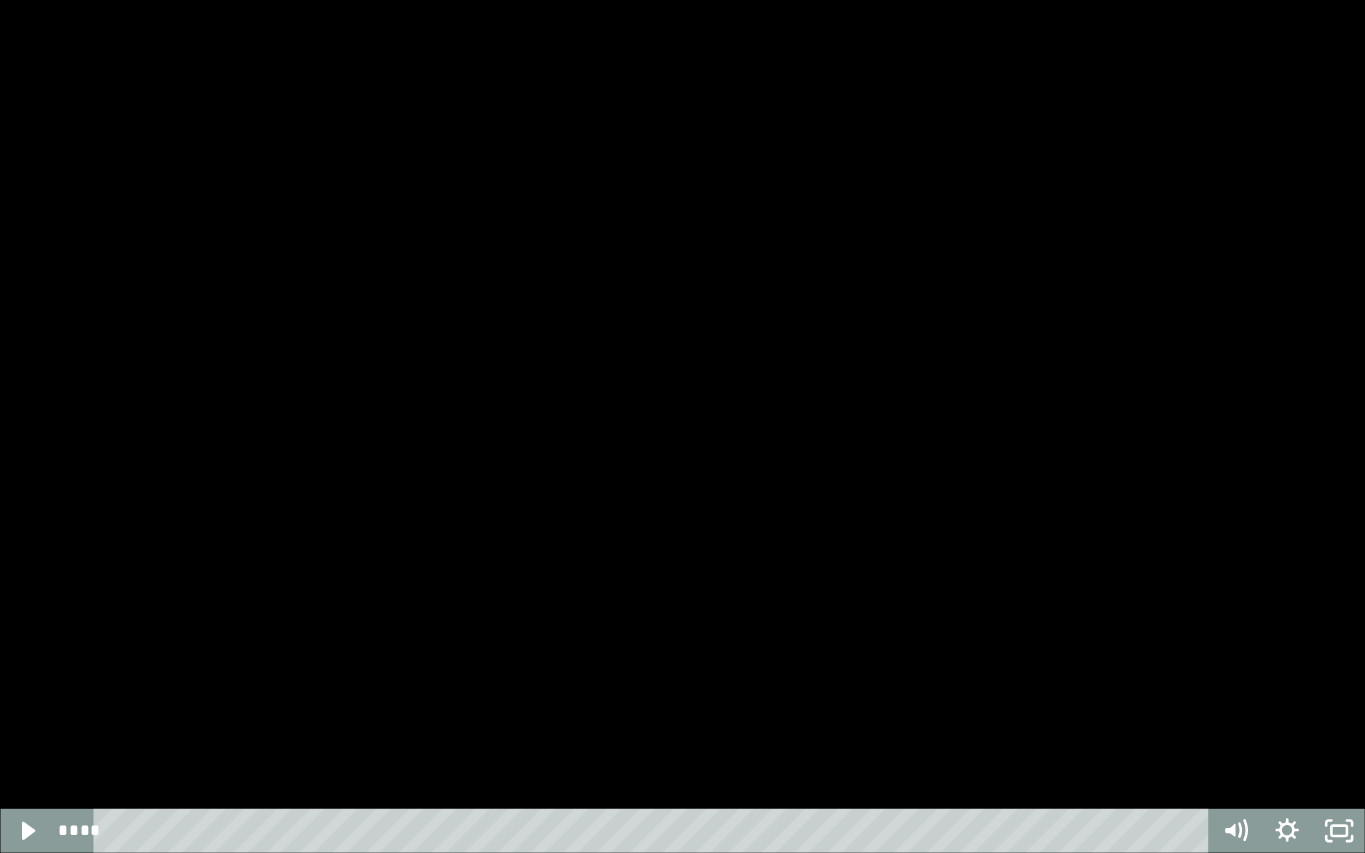 click at bounding box center [682, 426] 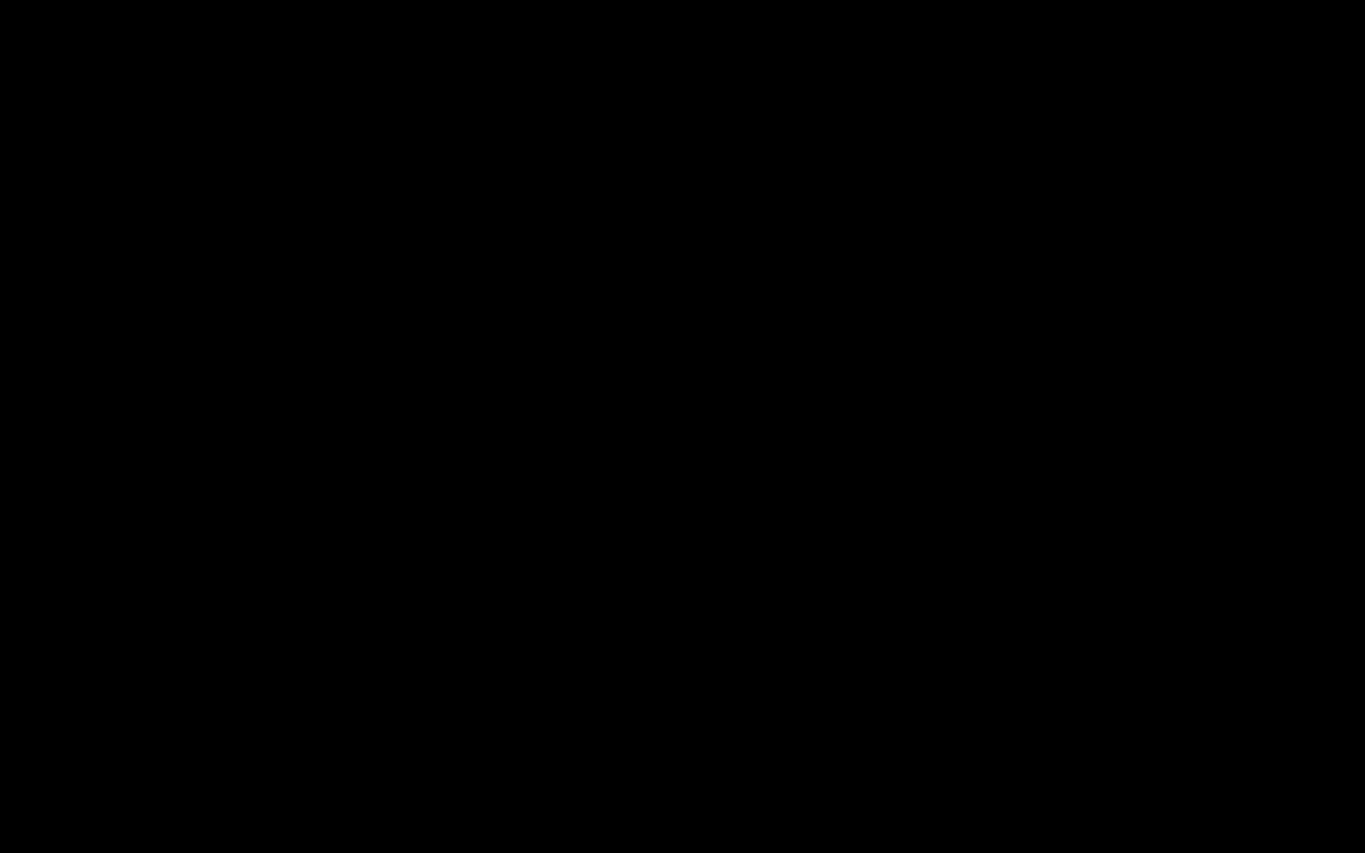 click at bounding box center (682, 426) 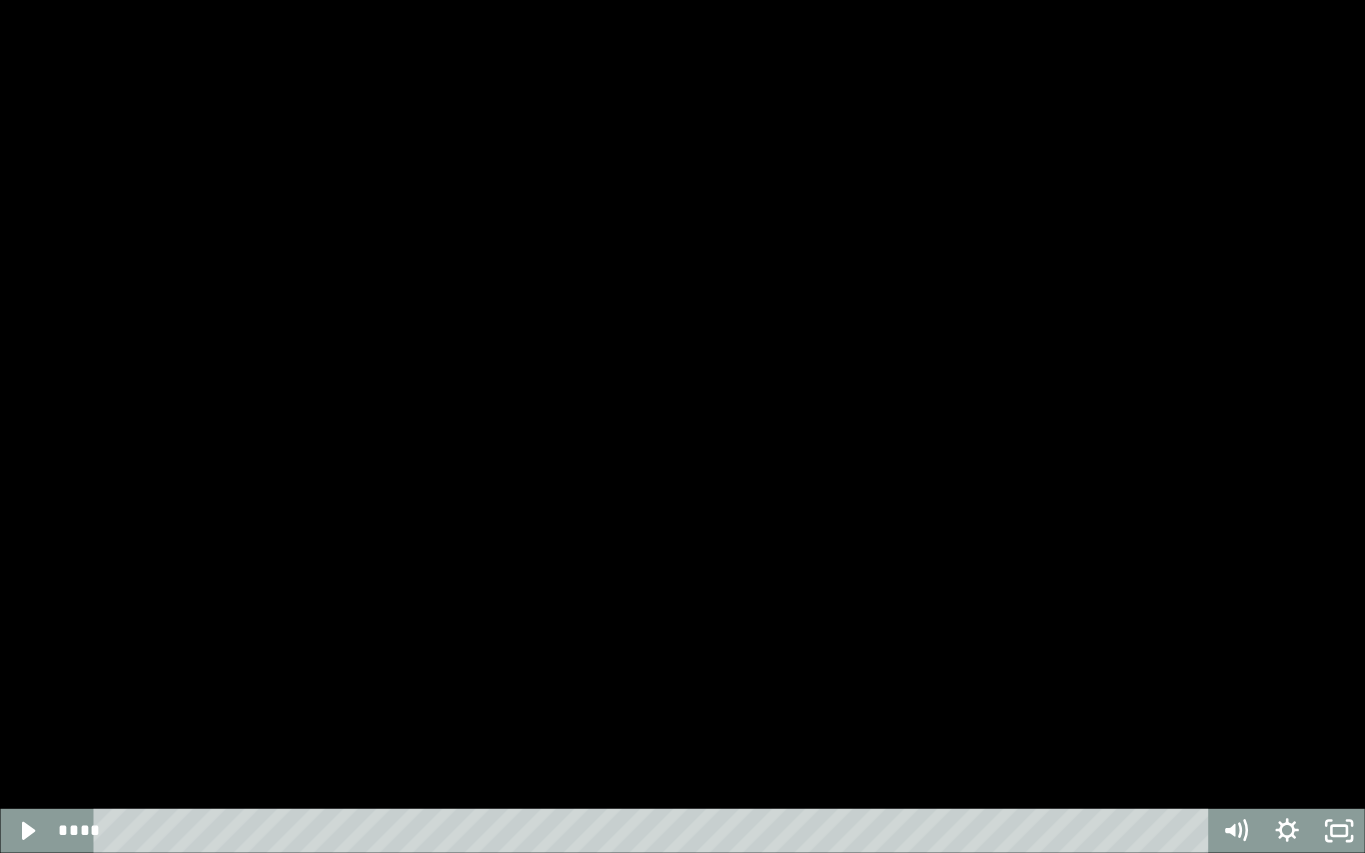 click at bounding box center [682, 426] 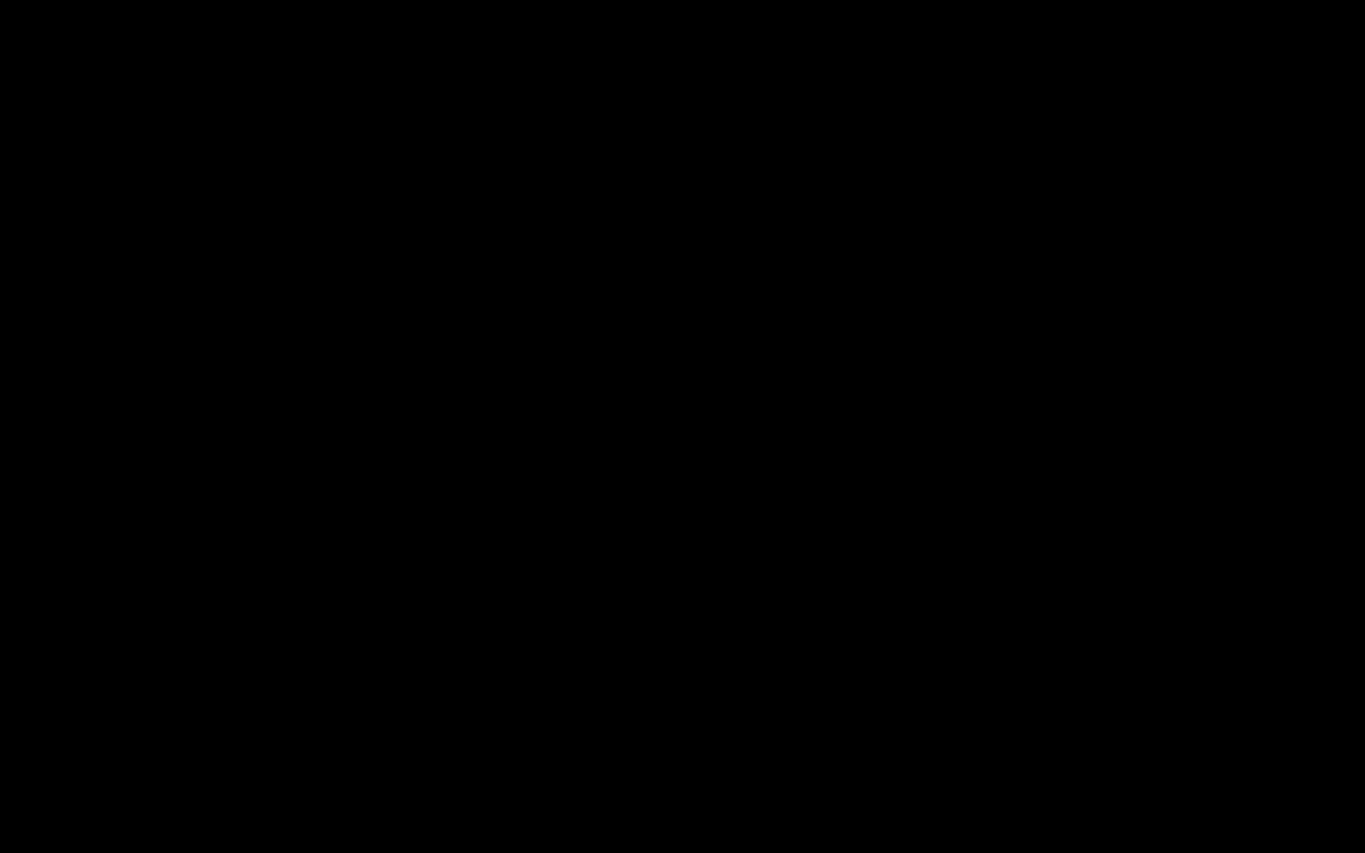click at bounding box center [682, 426] 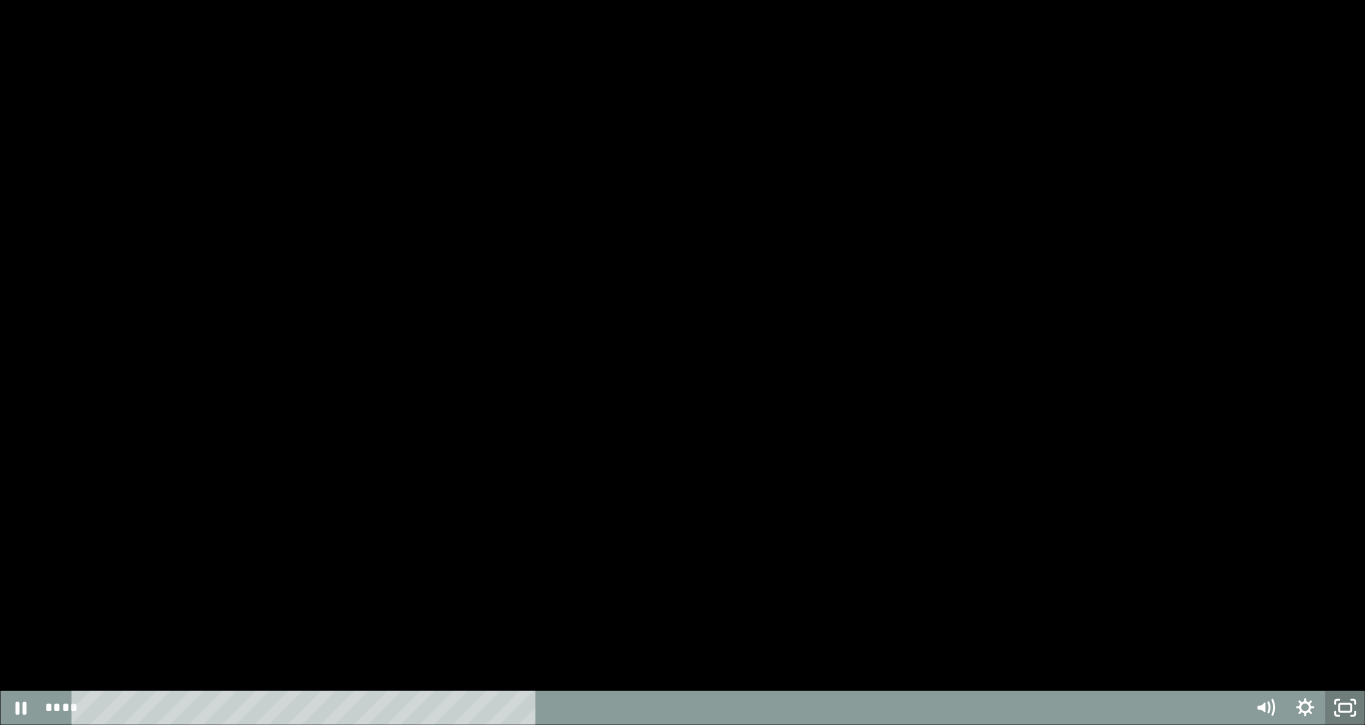 scroll, scrollTop: 475, scrollLeft: 0, axis: vertical 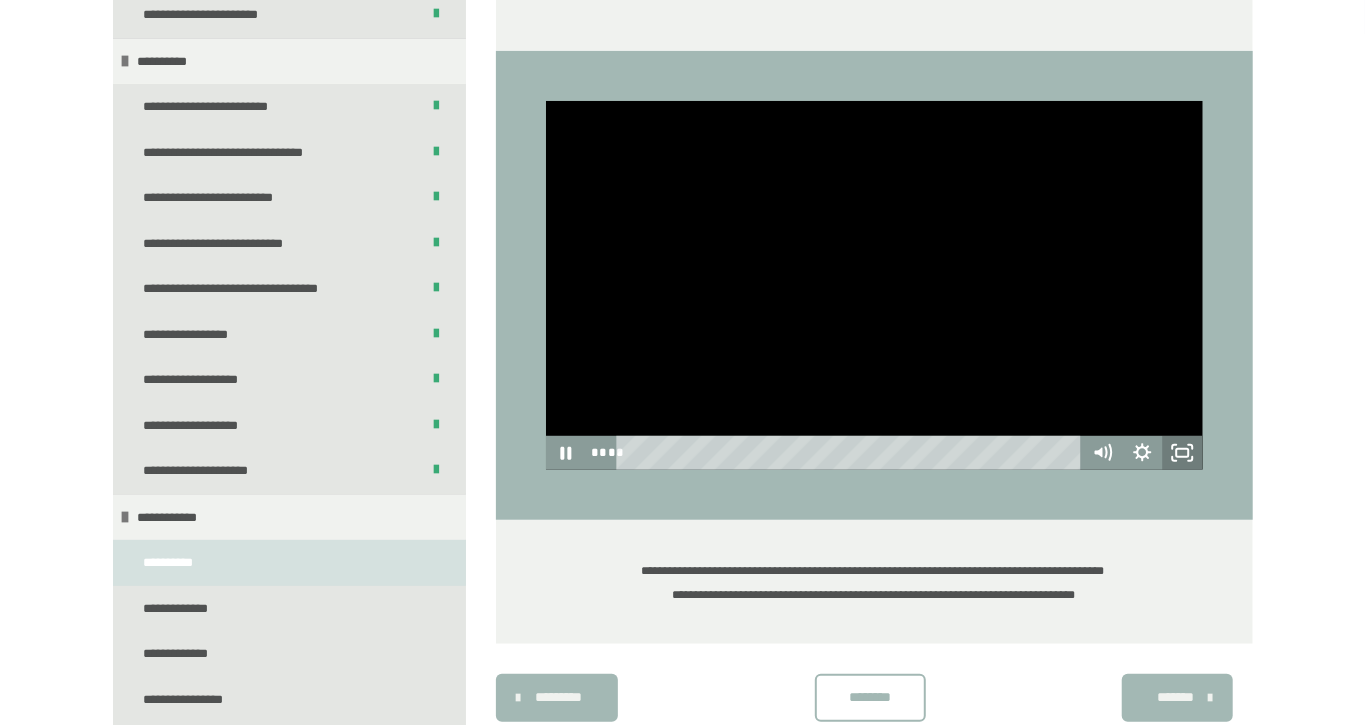 click on "********" at bounding box center [870, 697] 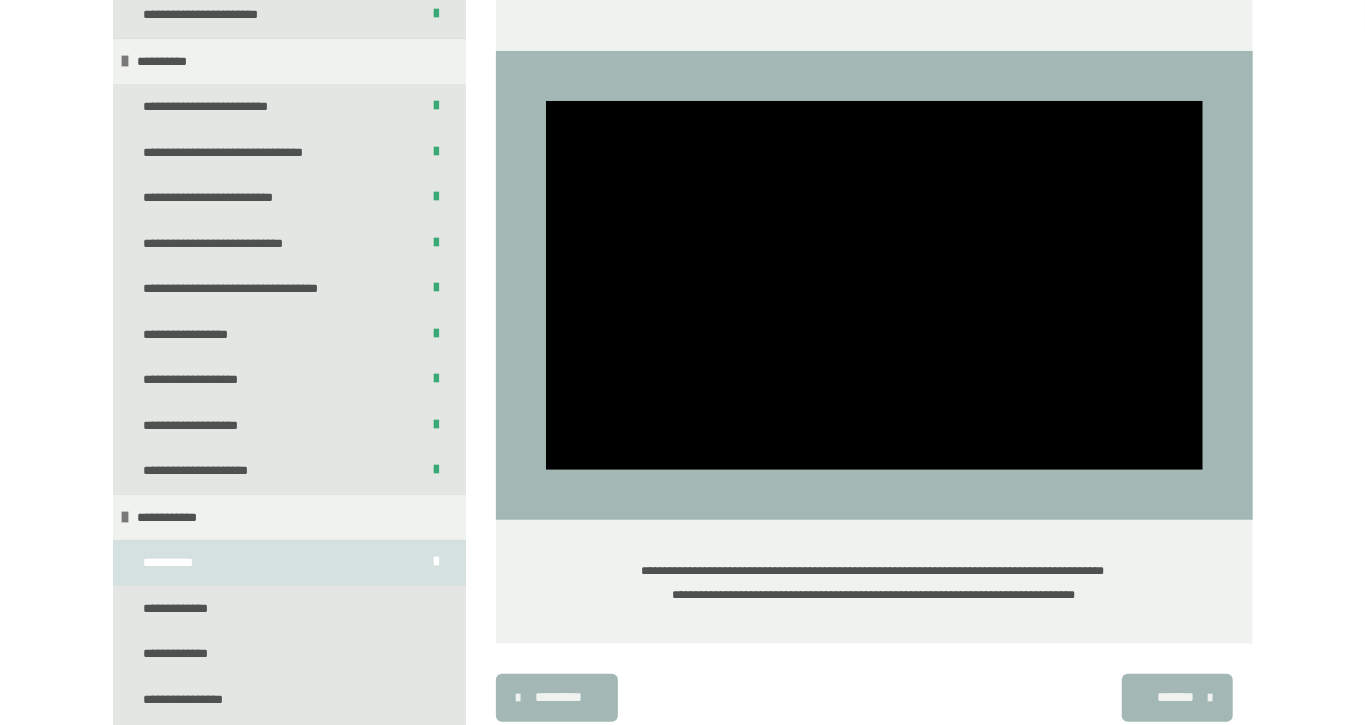click on "*******" at bounding box center [1175, 697] 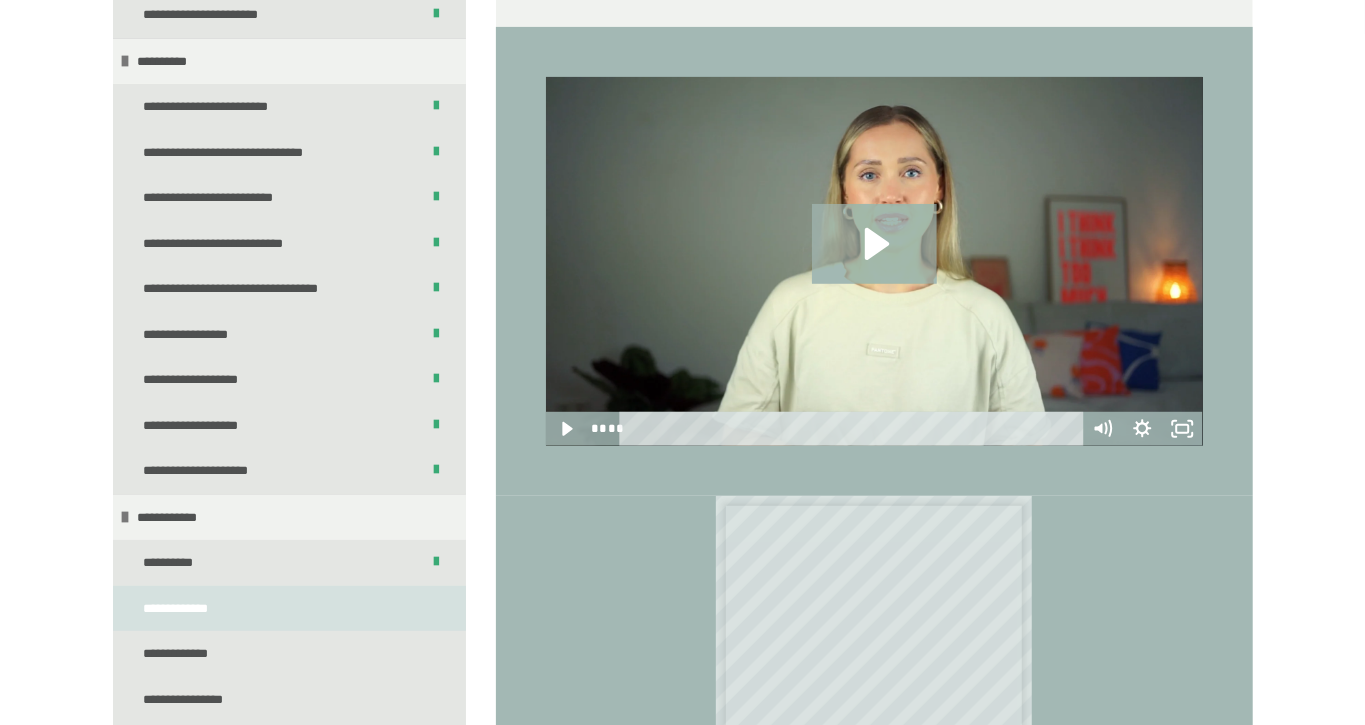 click 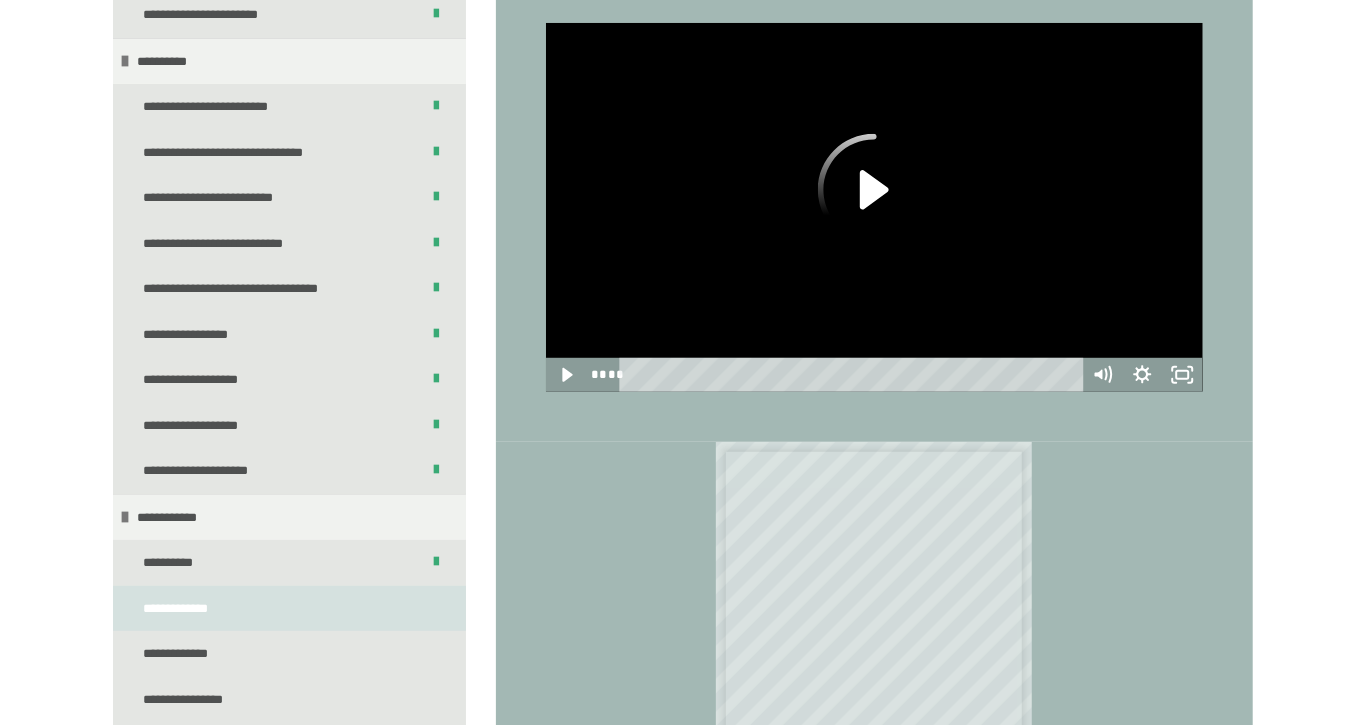 scroll, scrollTop: 529, scrollLeft: 0, axis: vertical 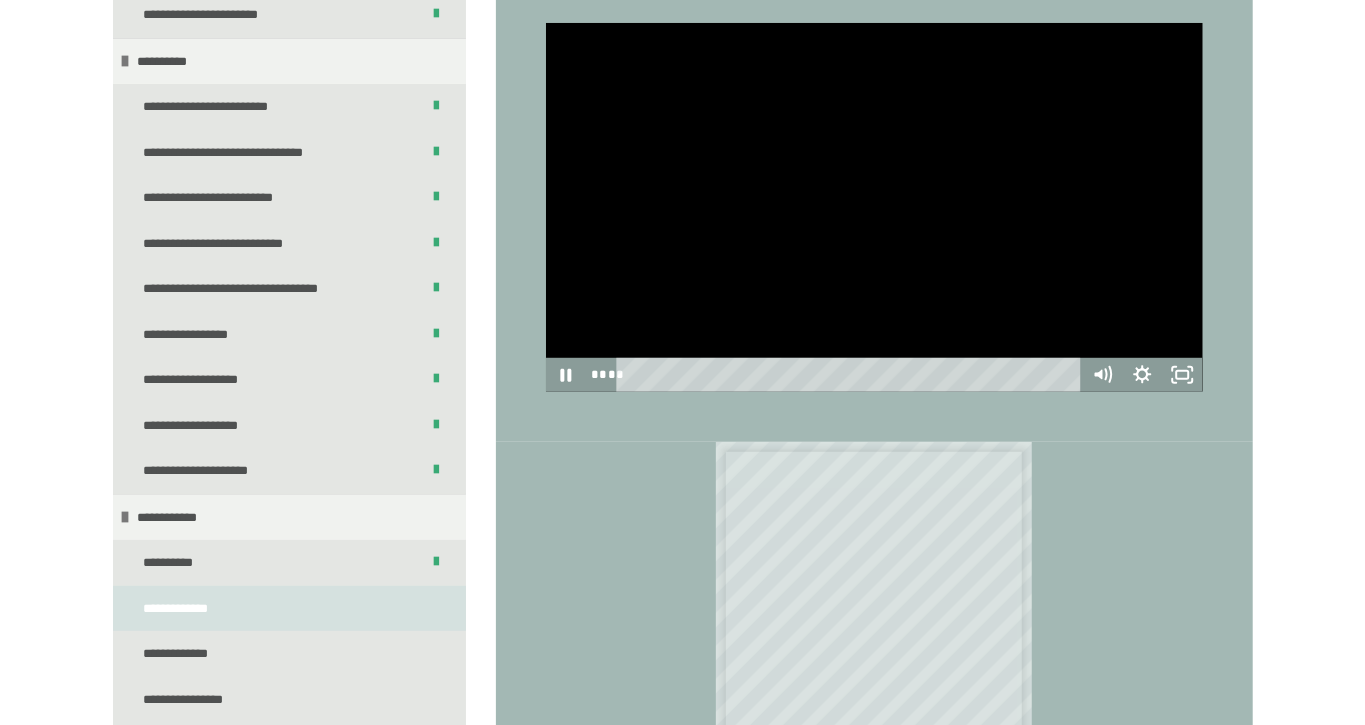 click 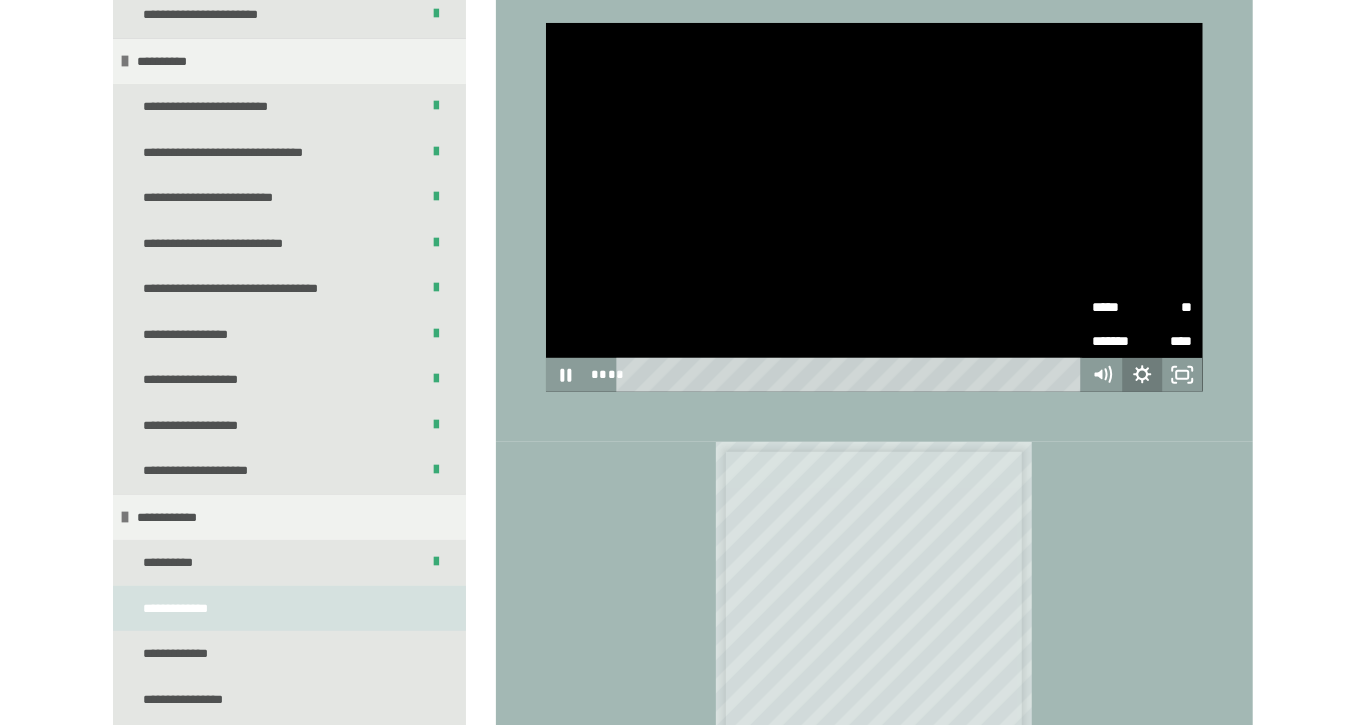 click on "**" at bounding box center (1168, 307) 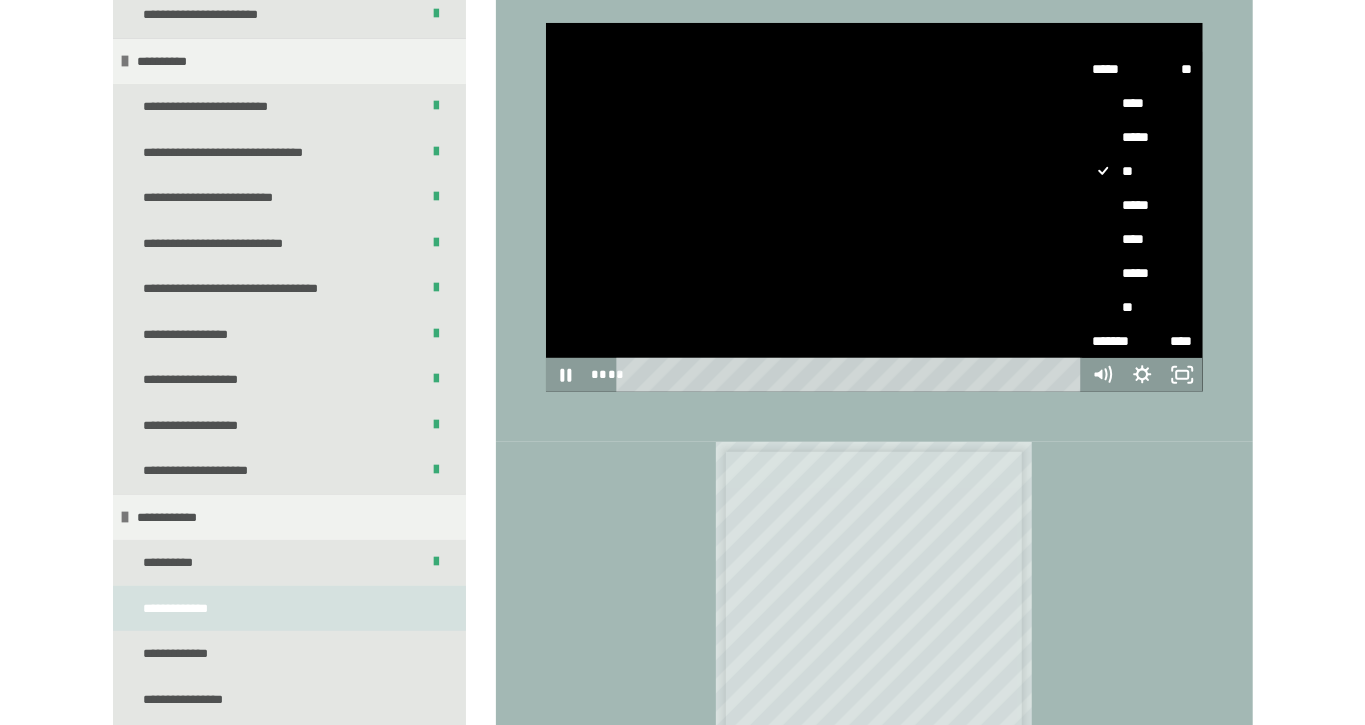 click on "****" at bounding box center (1143, 239) 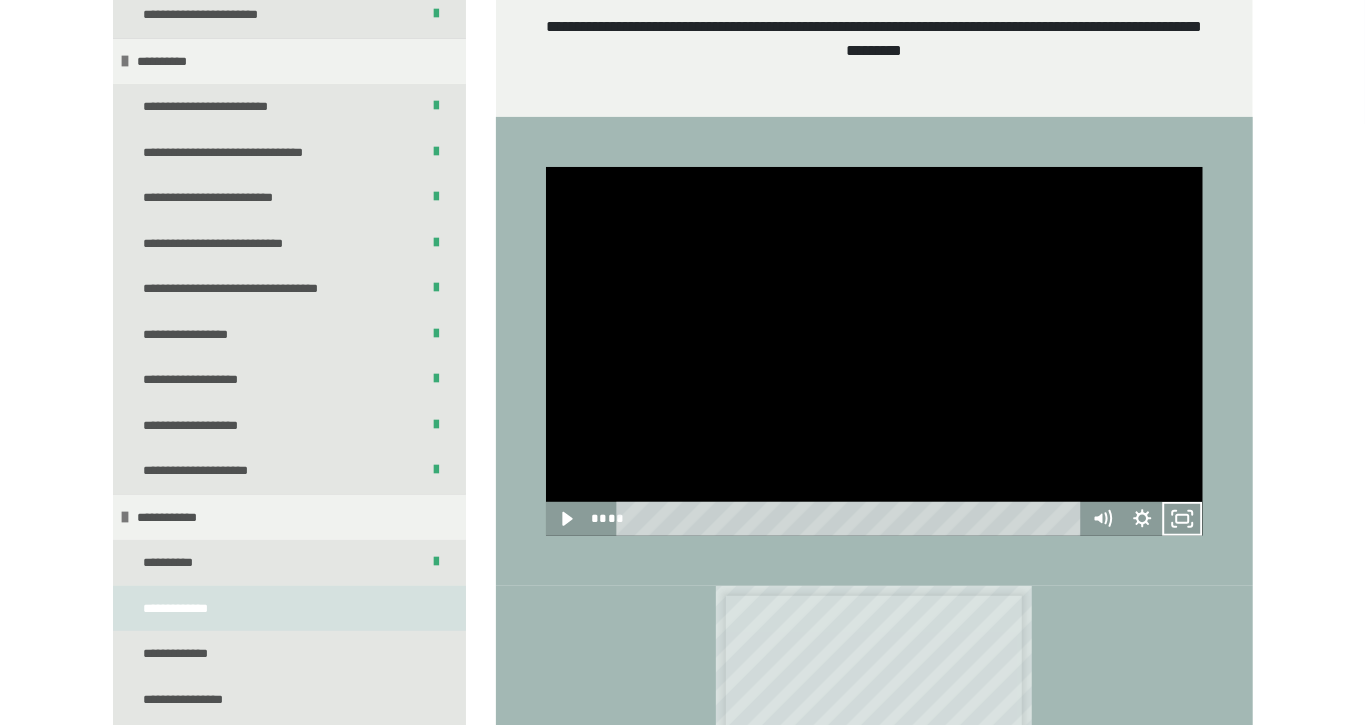 scroll, scrollTop: 0, scrollLeft: 0, axis: both 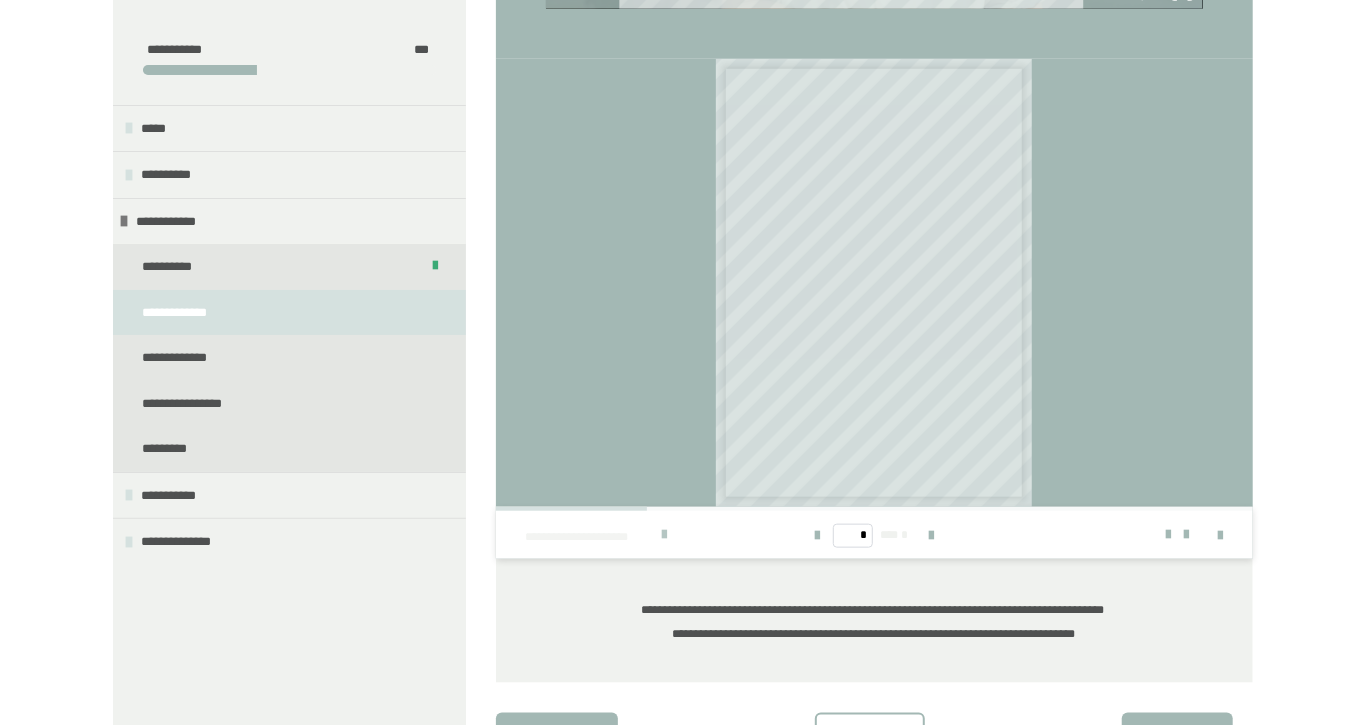 click at bounding box center [664, 535] 